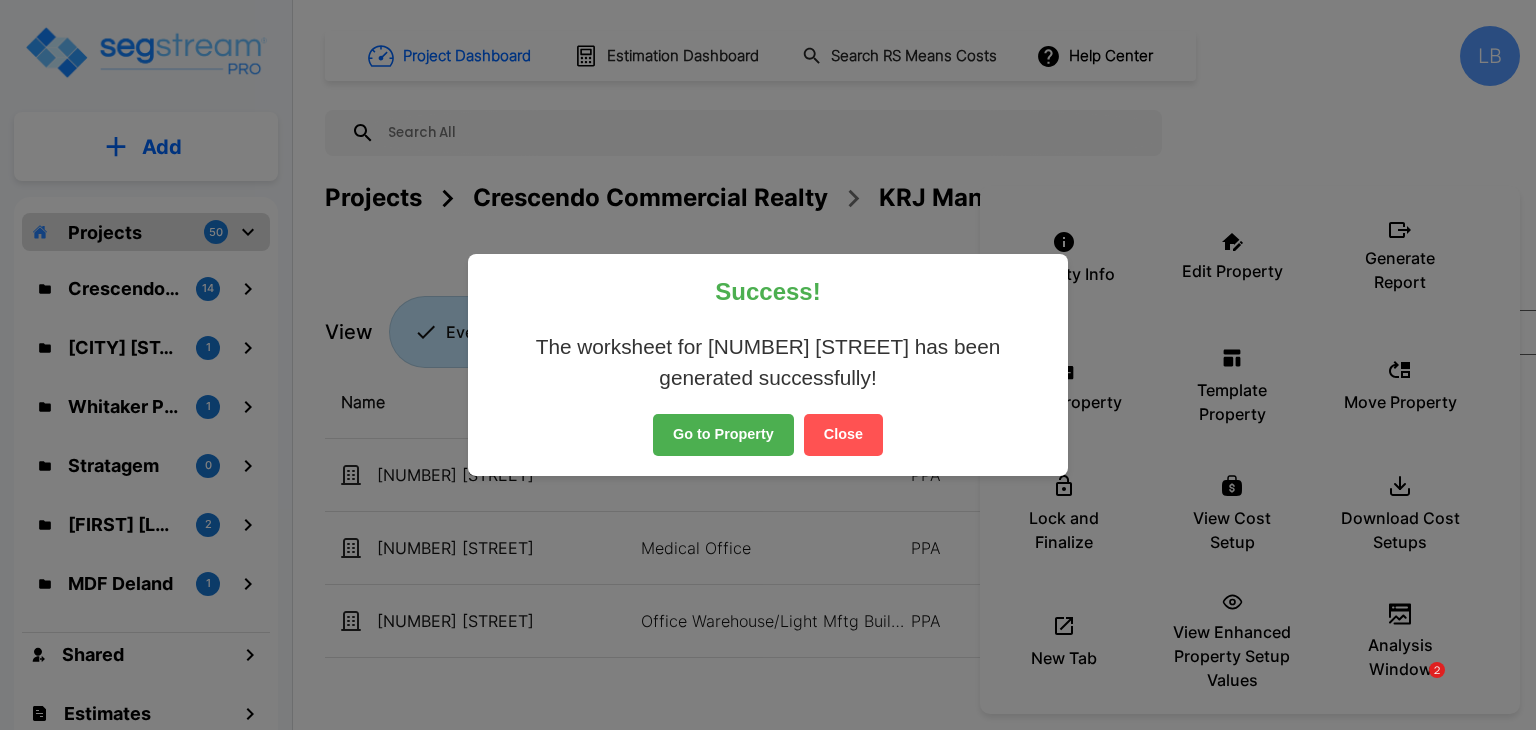 scroll, scrollTop: 0, scrollLeft: 0, axis: both 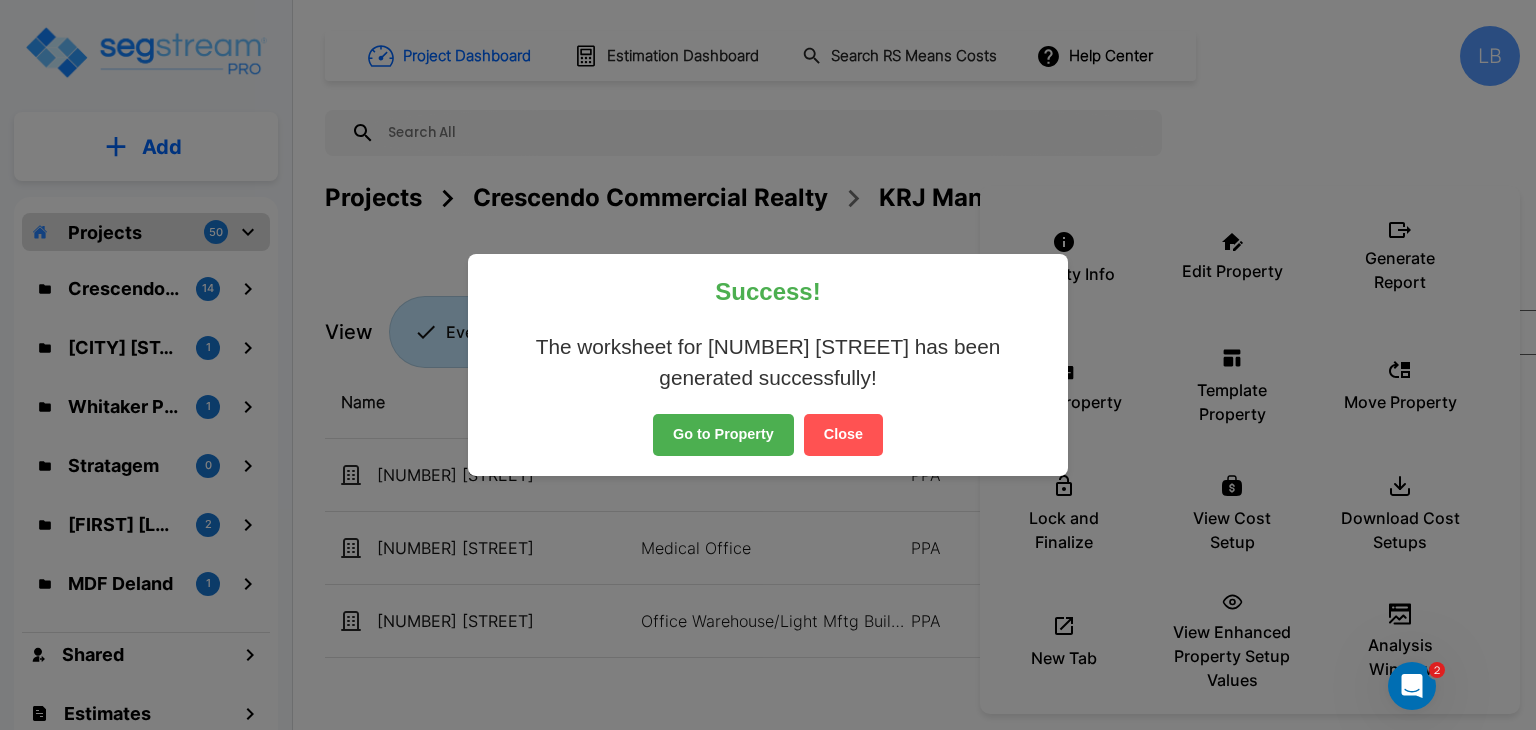click on "Close" at bounding box center (843, 435) 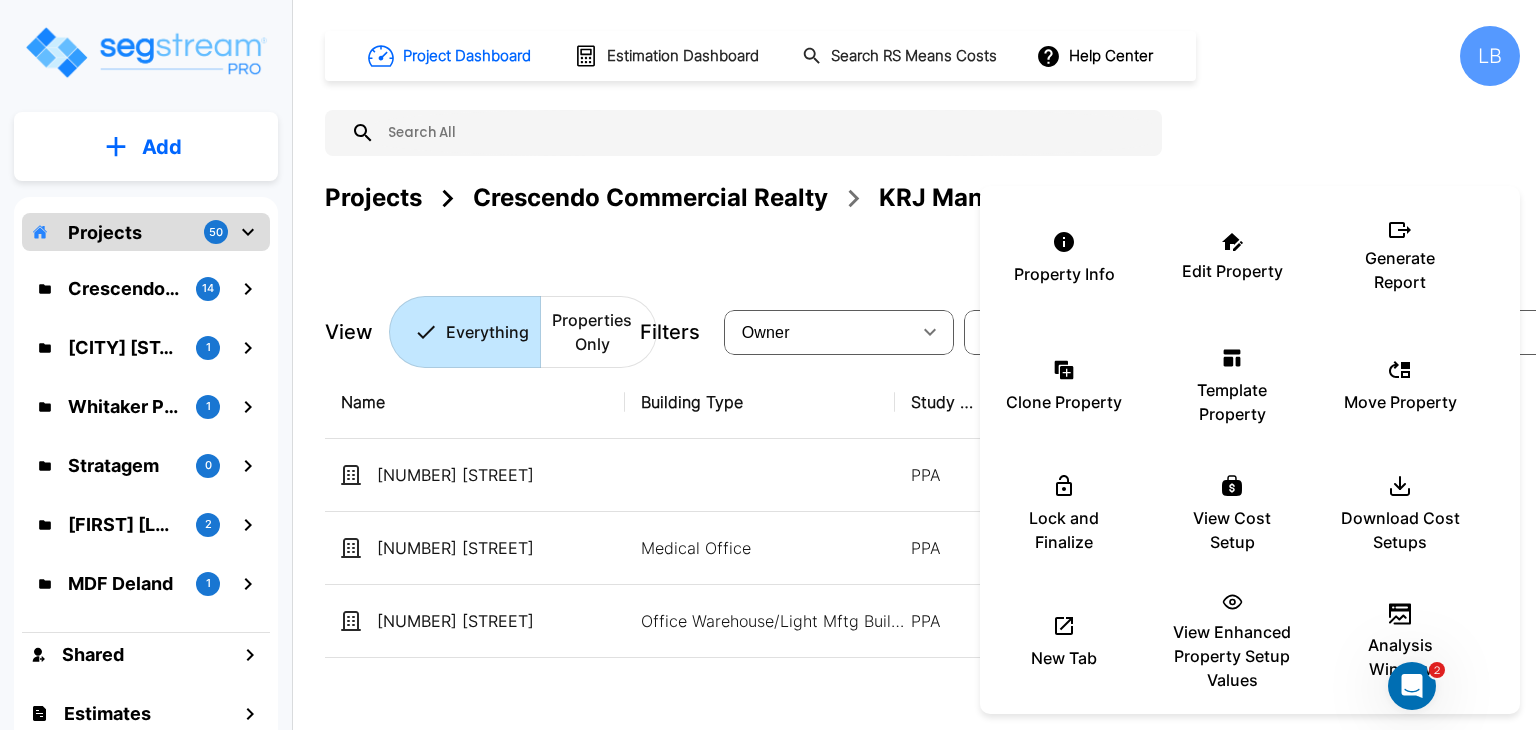 click at bounding box center (768, 365) 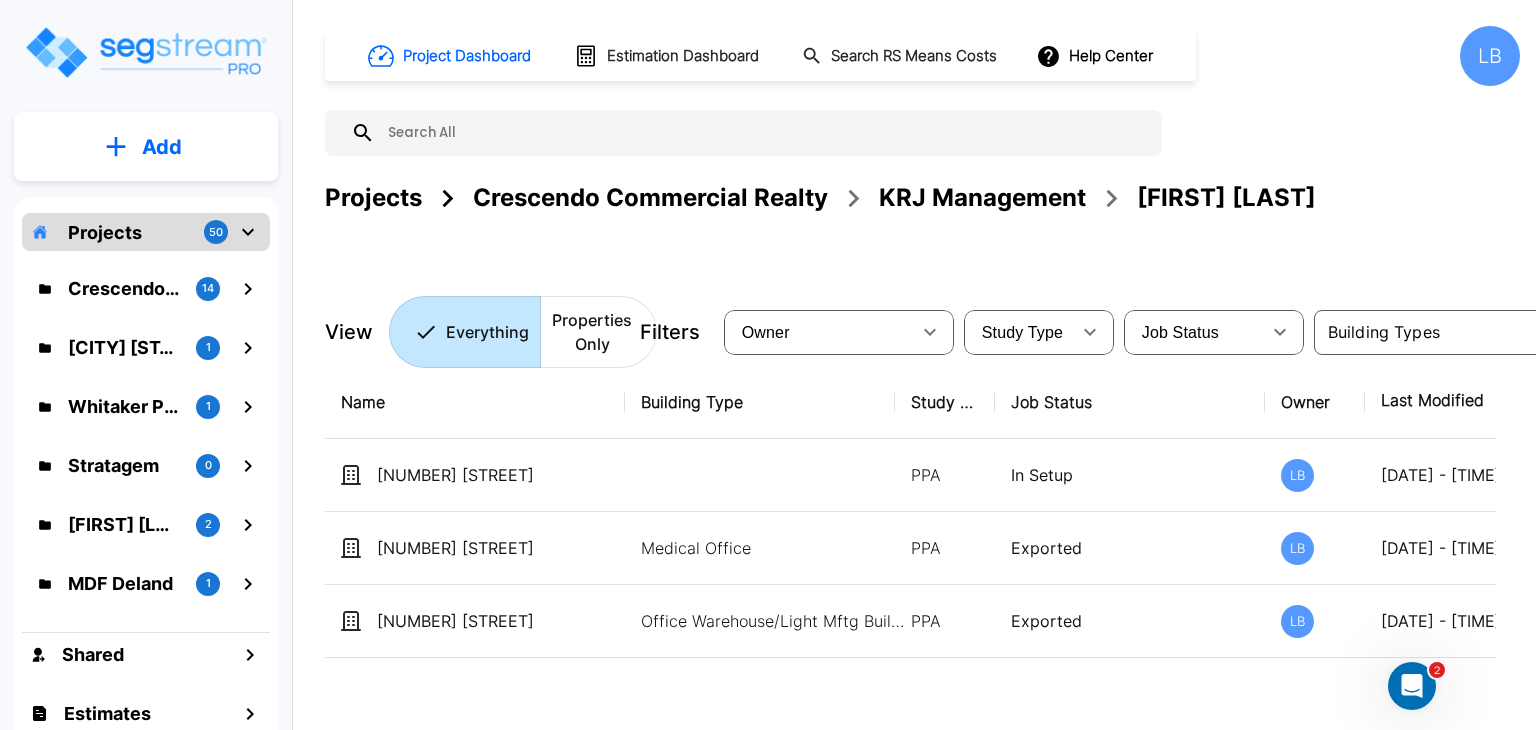 scroll, scrollTop: 0, scrollLeft: 219, axis: horizontal 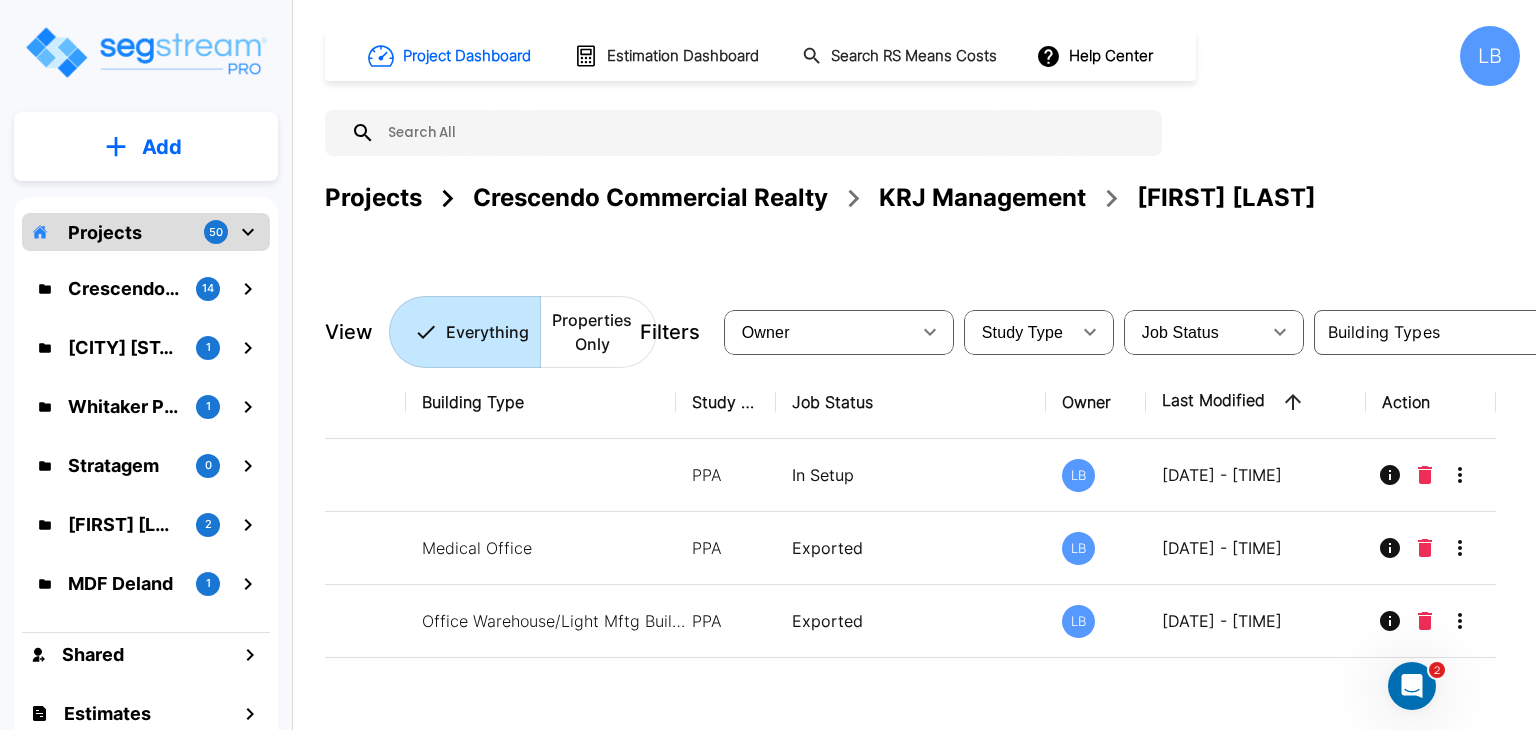 click 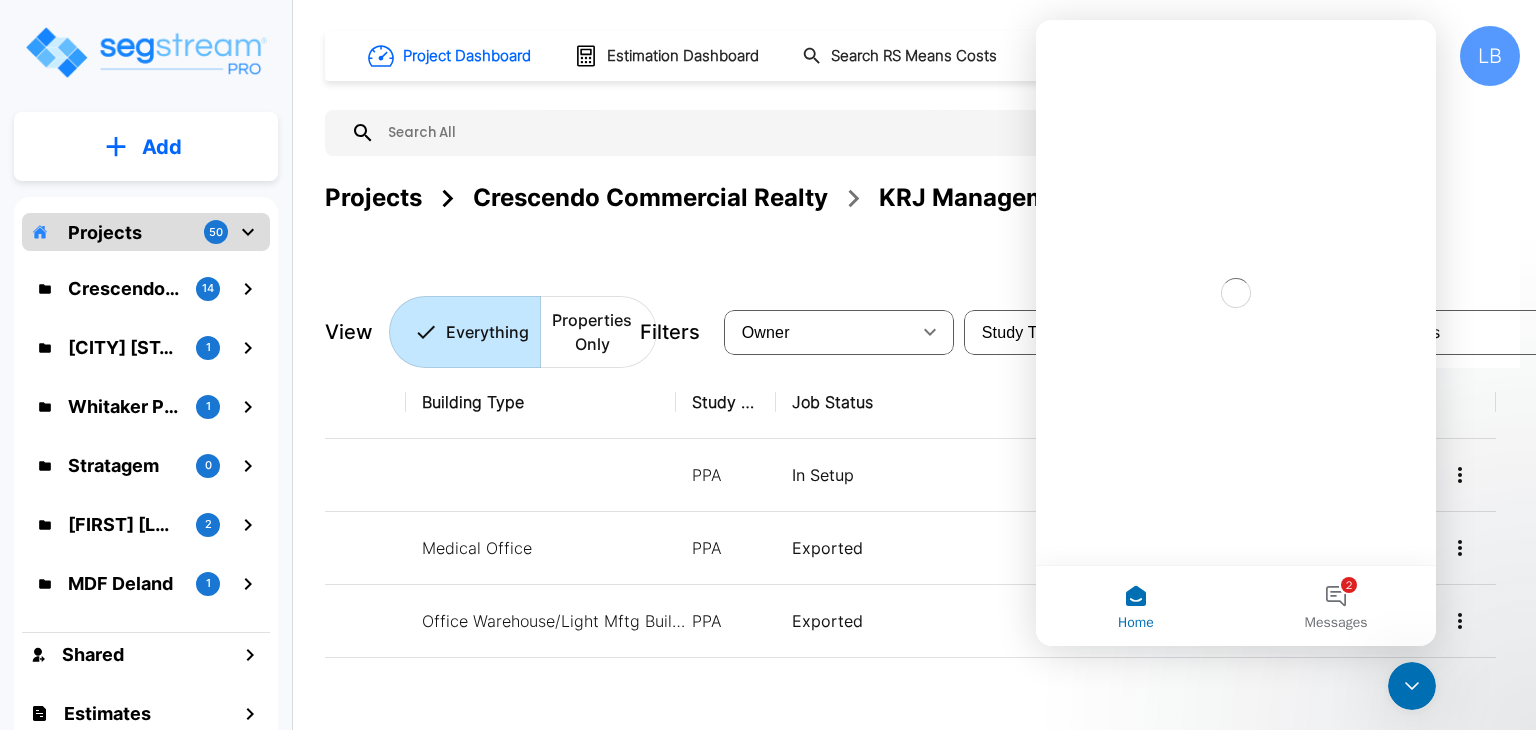 scroll, scrollTop: 0, scrollLeft: 0, axis: both 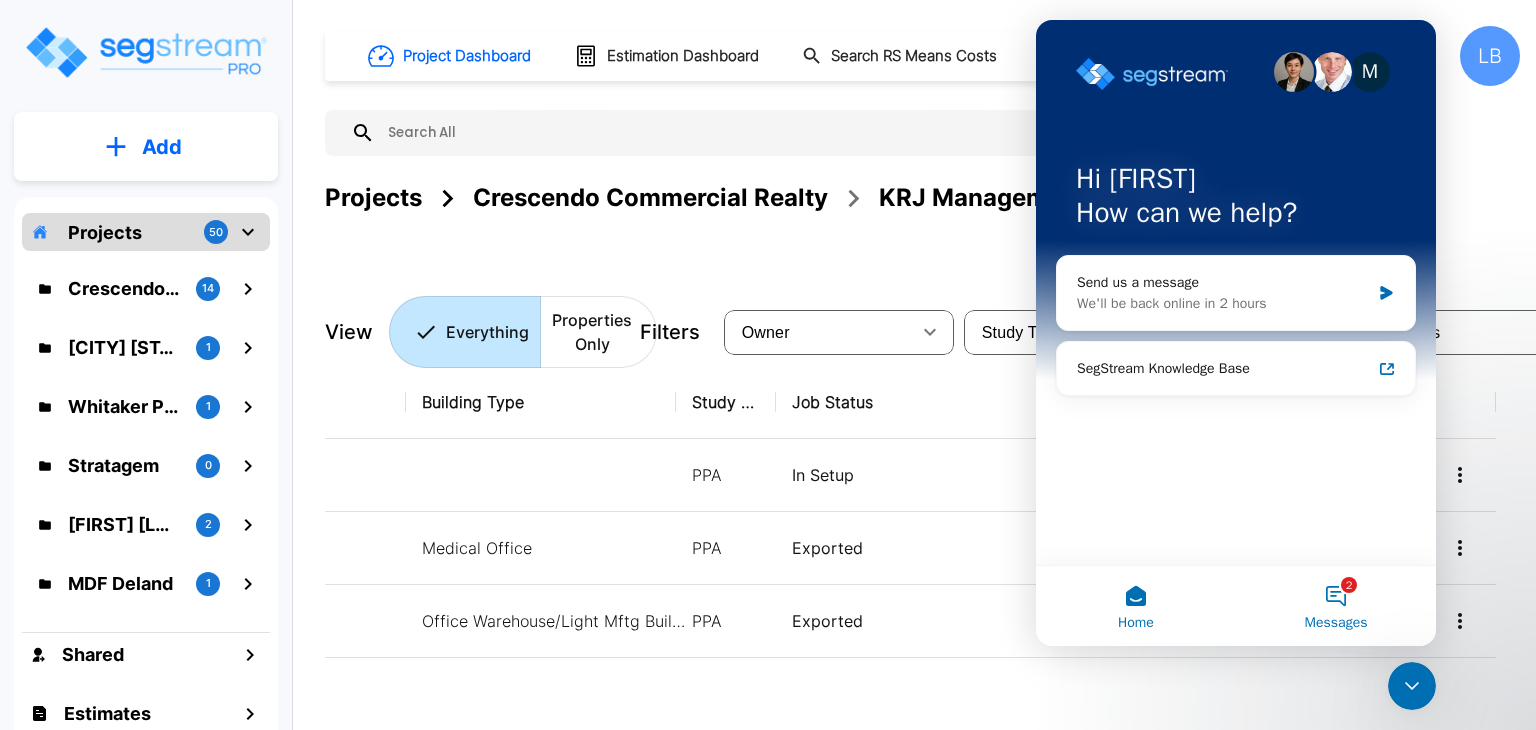 click on "2 Messages" at bounding box center [1336, 606] 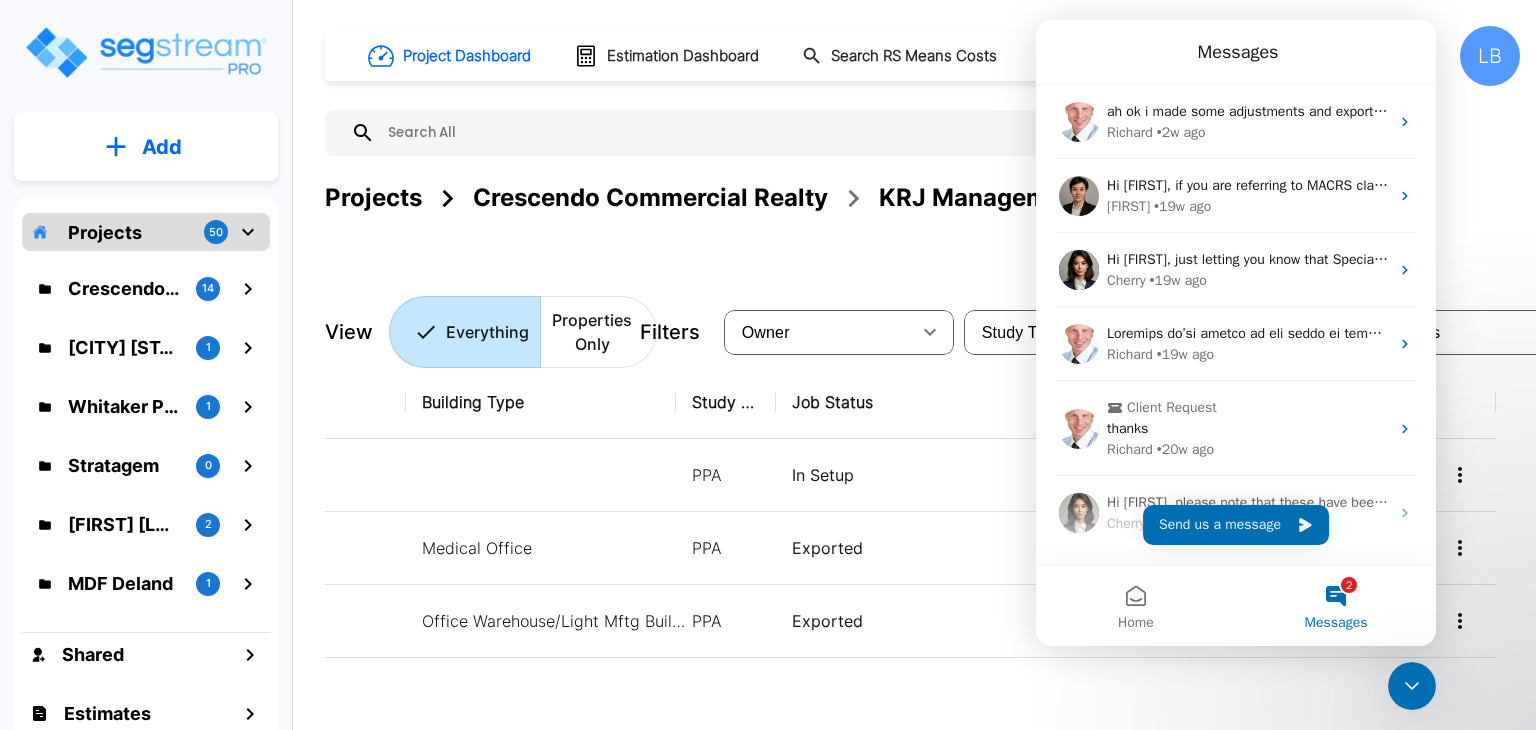 click 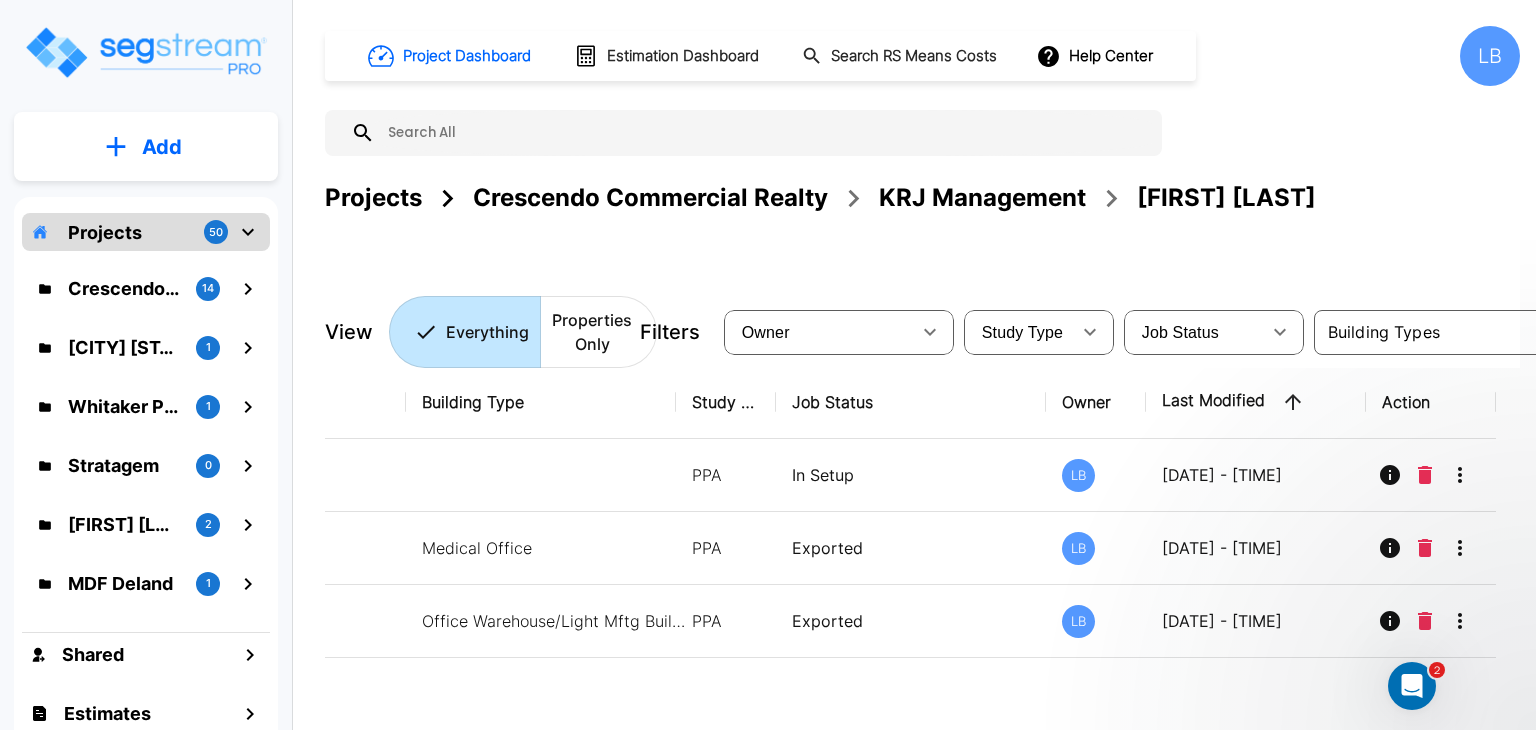 scroll, scrollTop: 0, scrollLeft: 0, axis: both 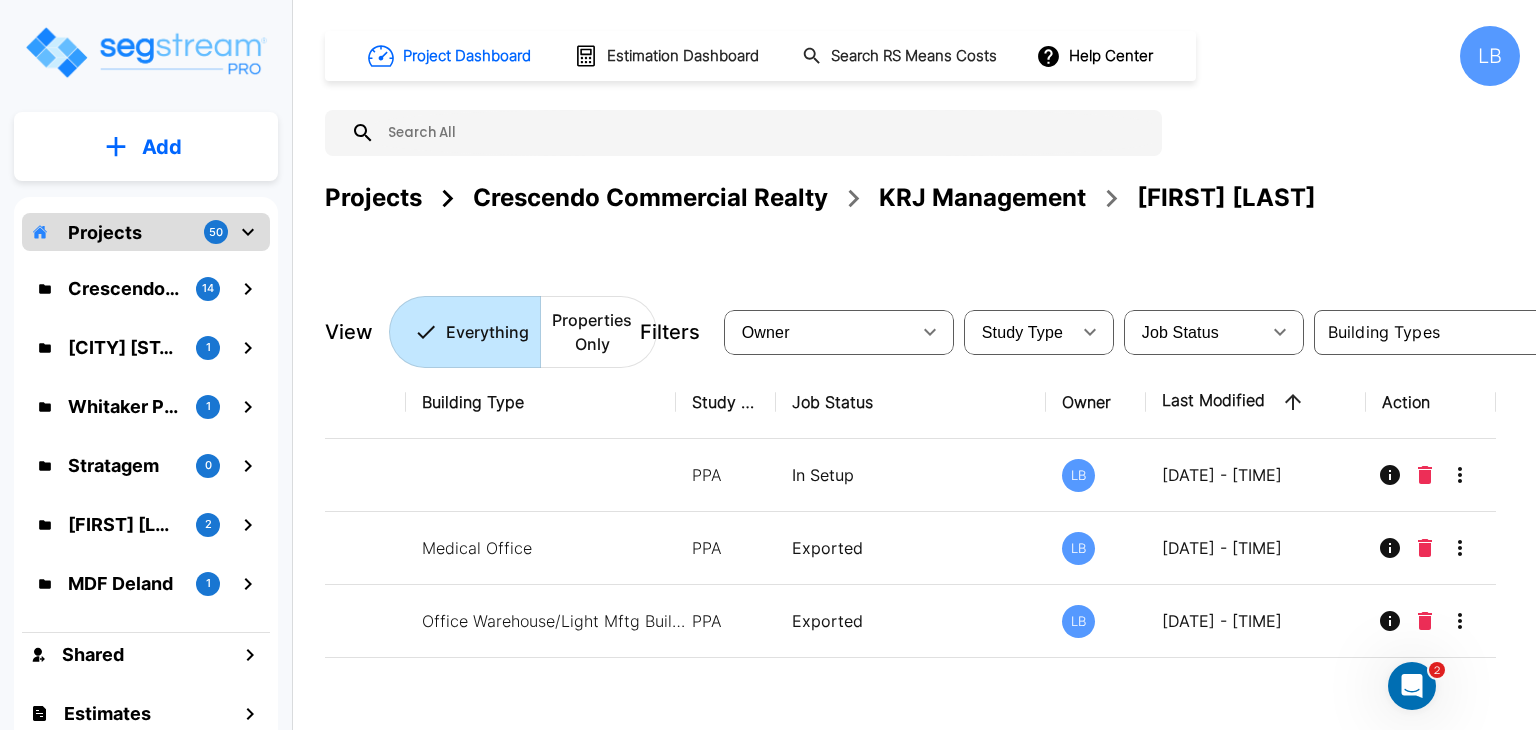 click on "Add" at bounding box center [162, 147] 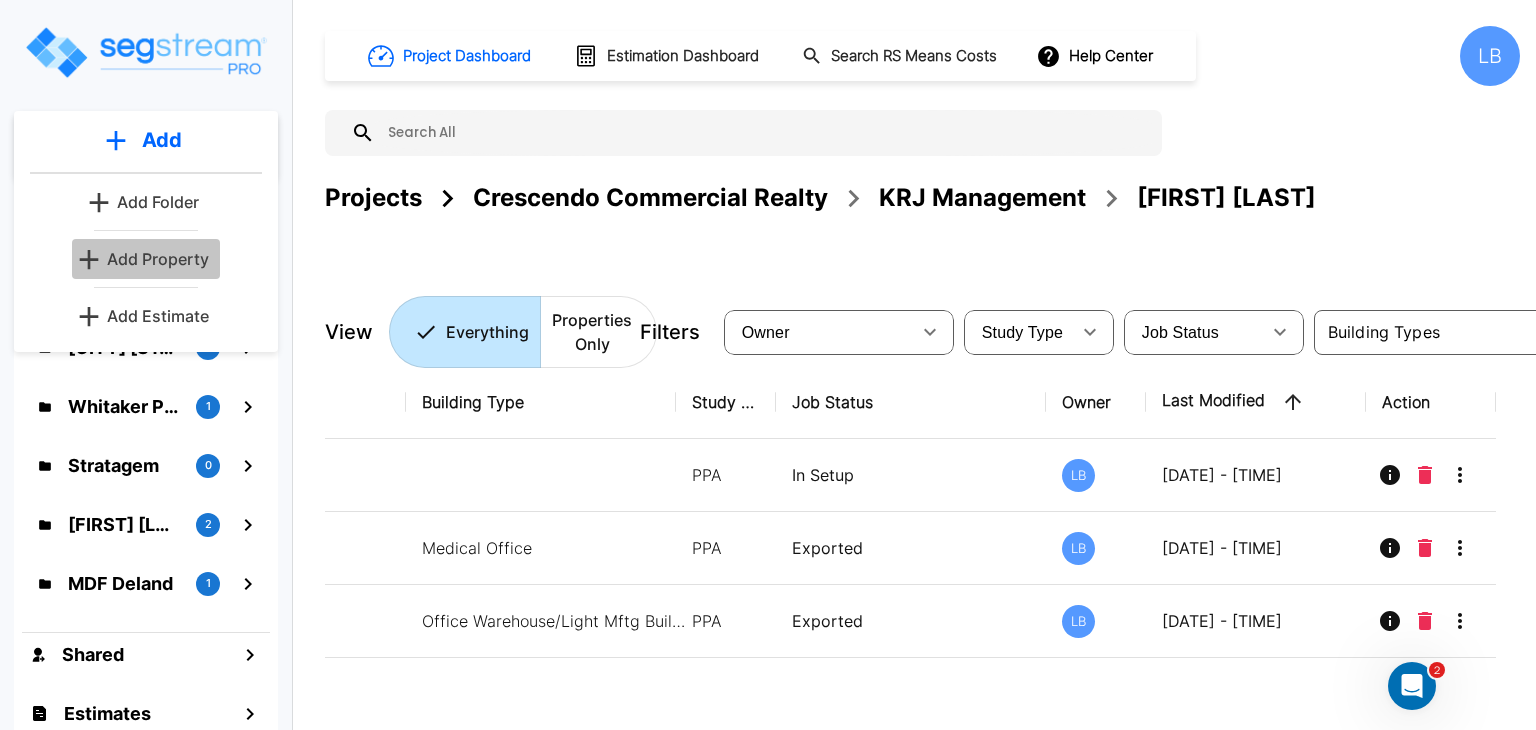 click on "Add Property" at bounding box center [158, 259] 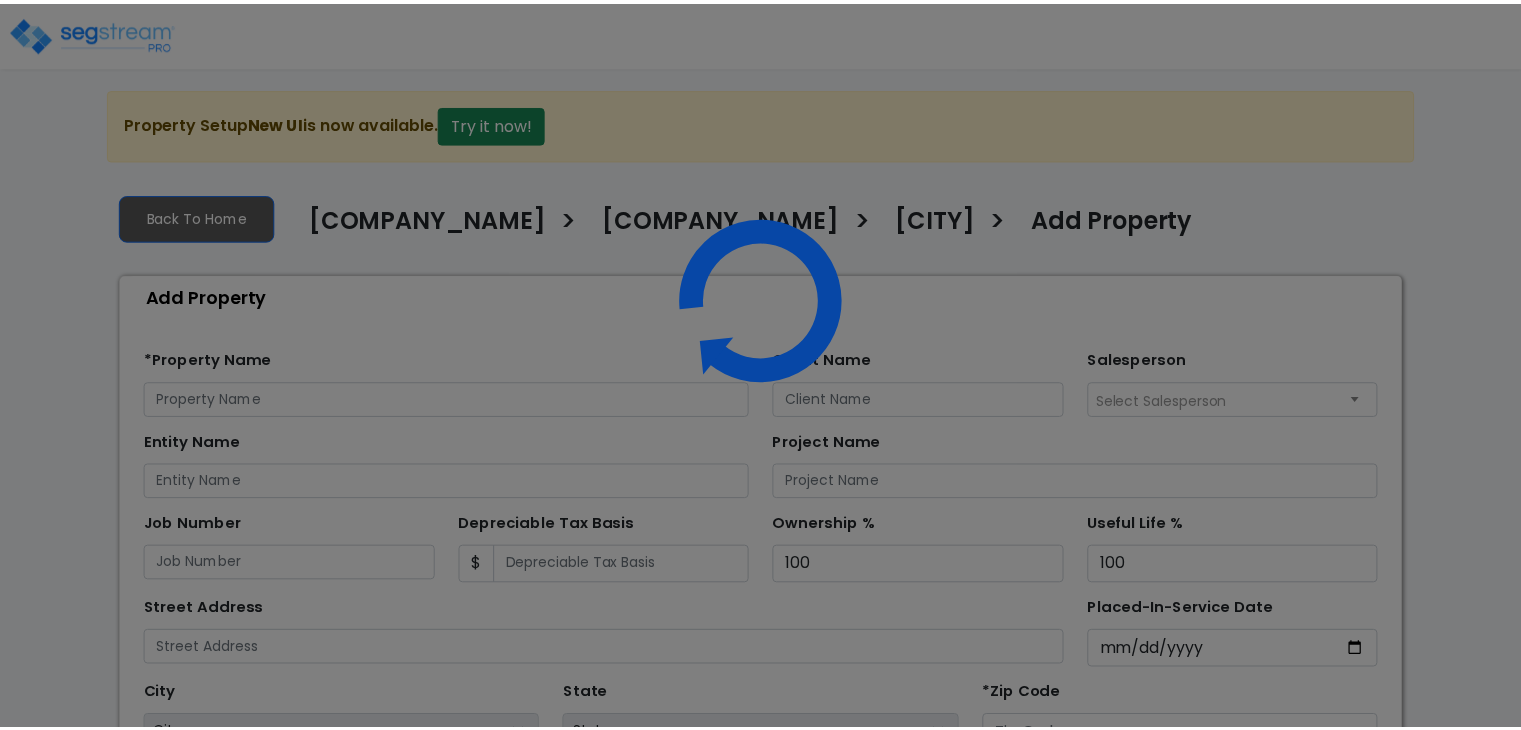 scroll, scrollTop: 0, scrollLeft: 0, axis: both 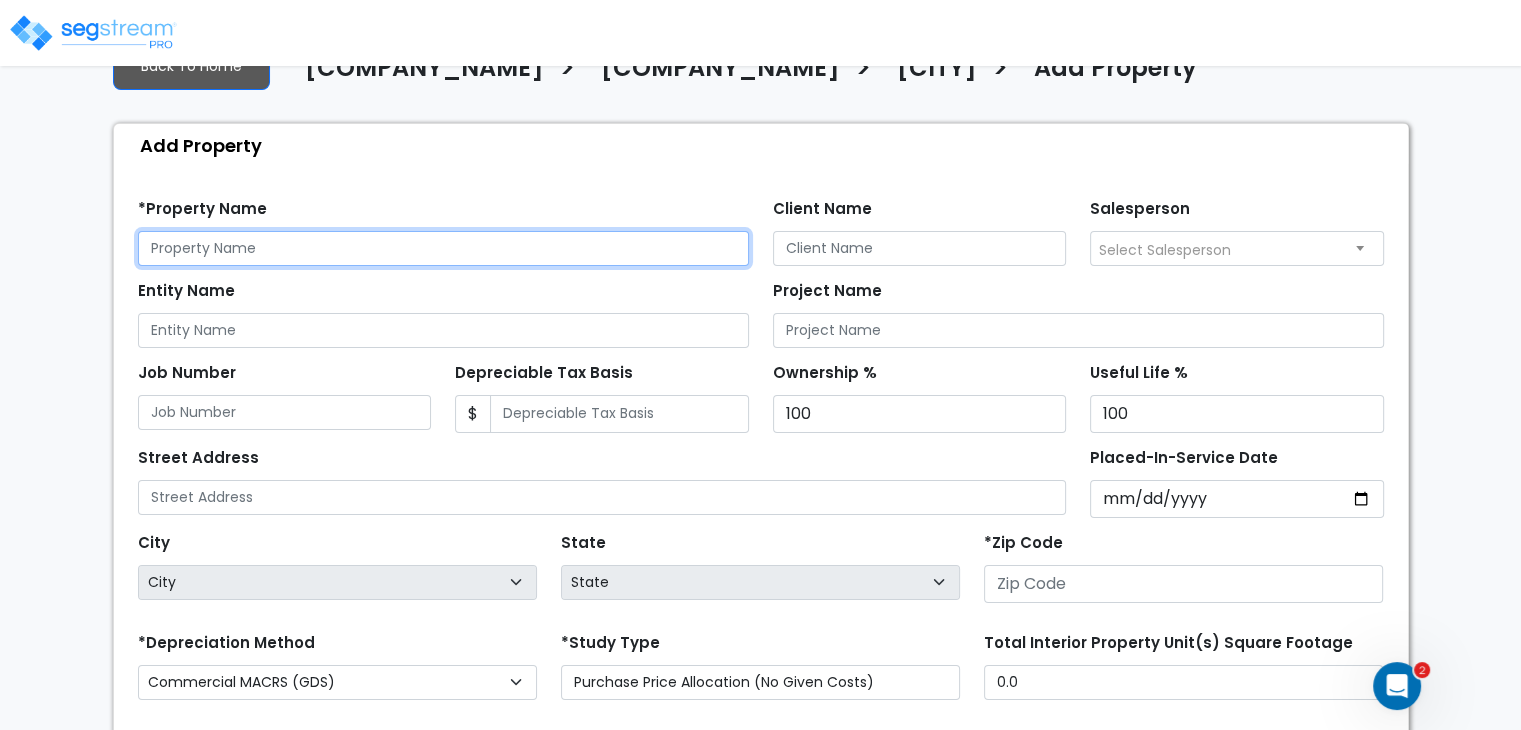 click at bounding box center (443, 248) 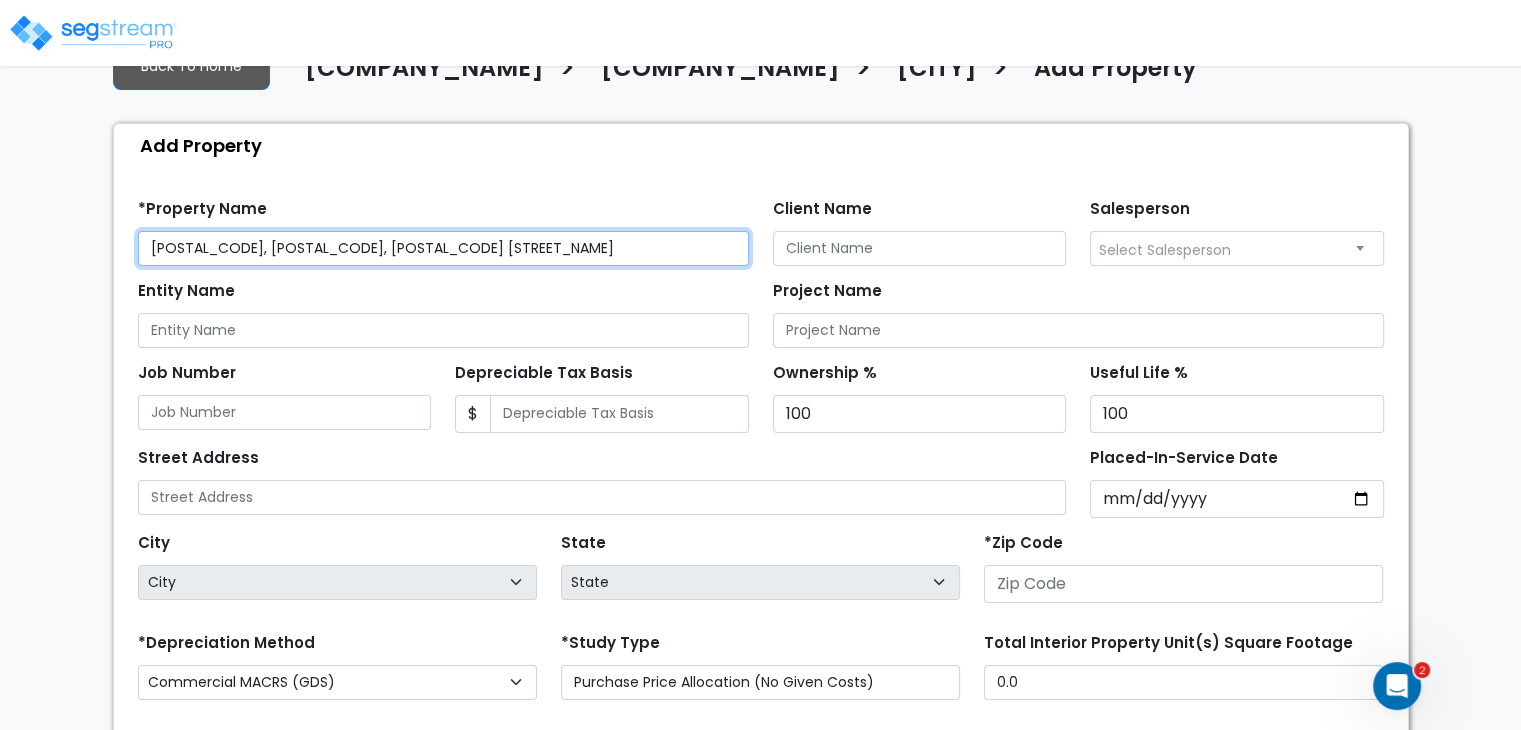 drag, startPoint x: 415, startPoint y: 241, endPoint x: 0, endPoint y: 250, distance: 415.09756 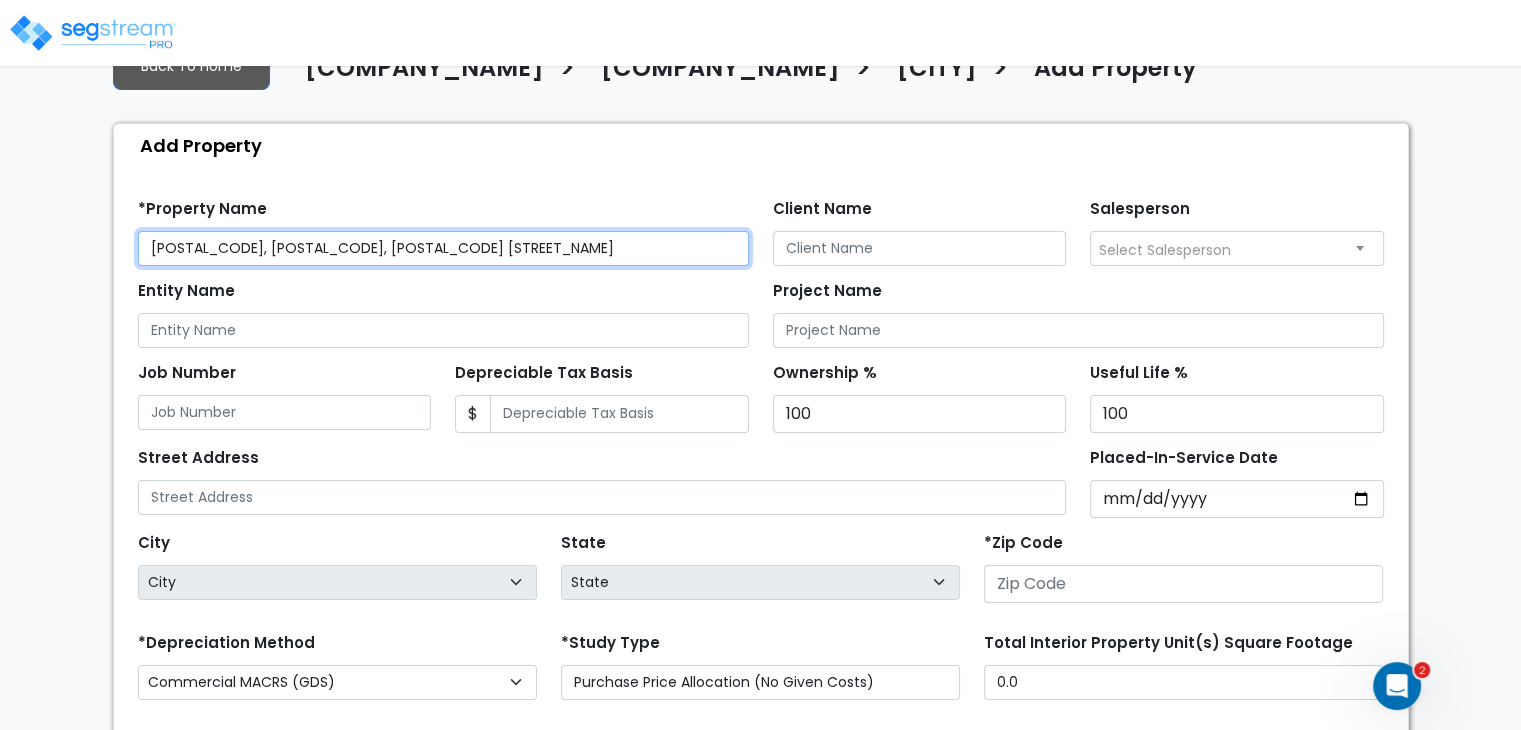 type on "[POSTAL_CODE], [POSTAL_CODE], [POSTAL_CODE] [STREET_NAME]" 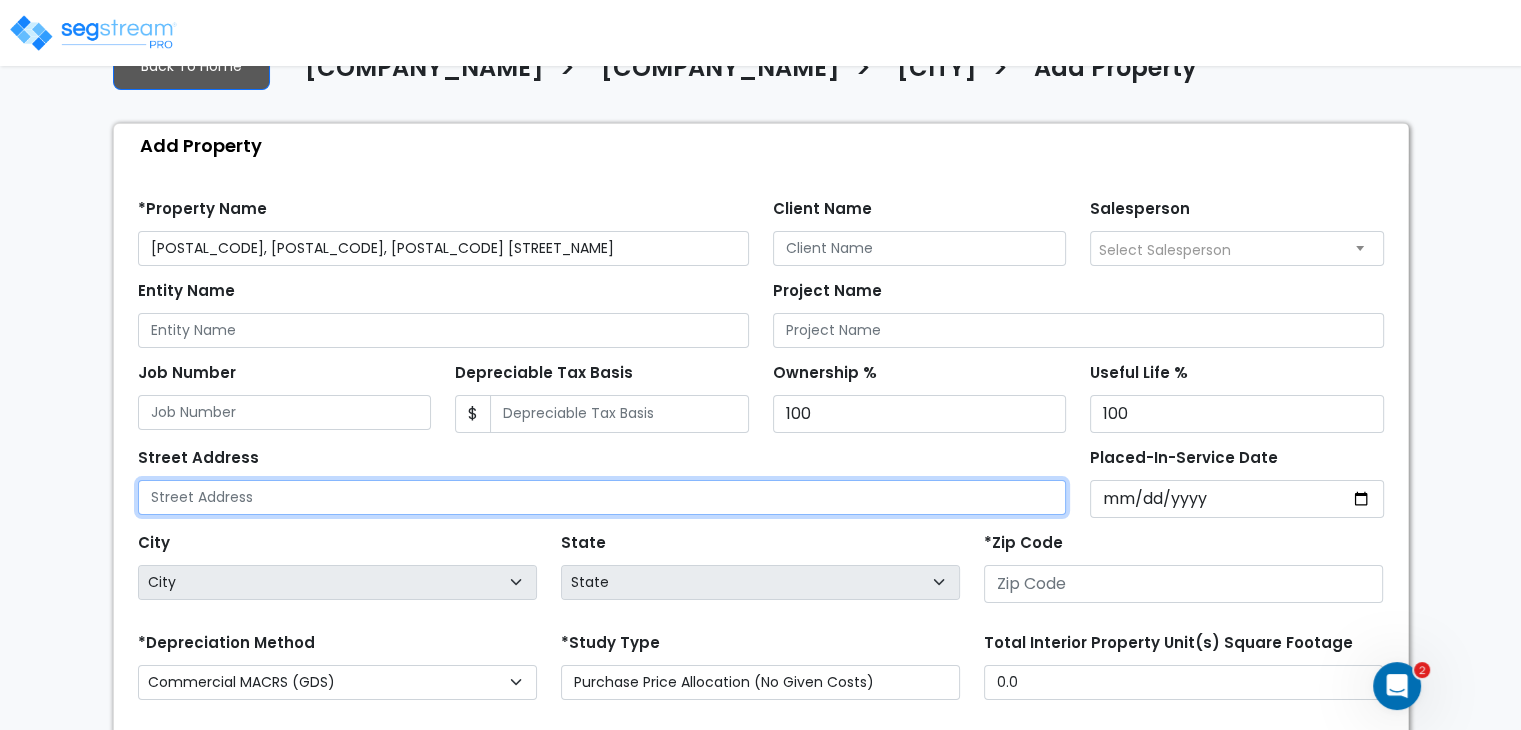 click at bounding box center (602, 497) 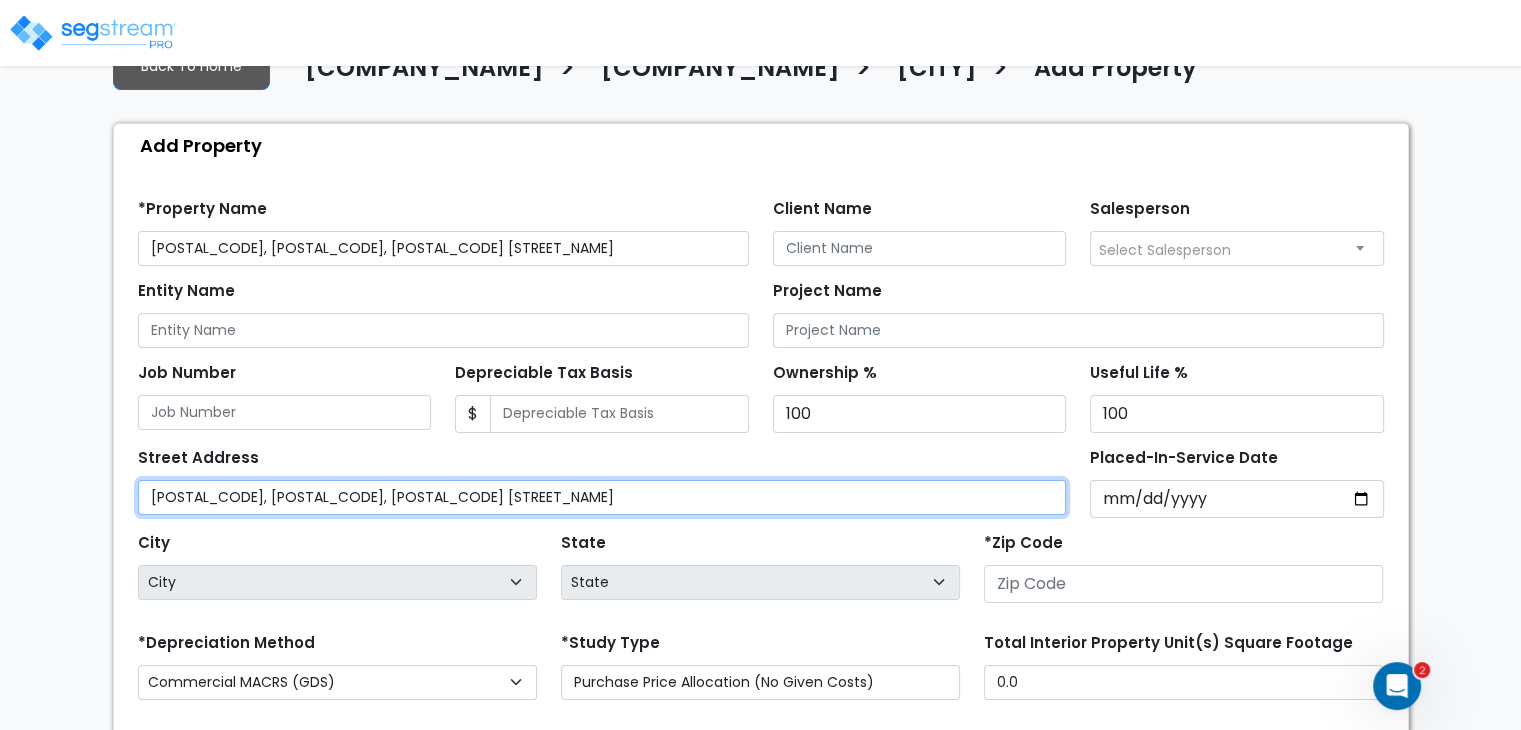 type on "[POSTAL_CODE], [POSTAL_CODE], [POSTAL_CODE] [STREET_NAME]" 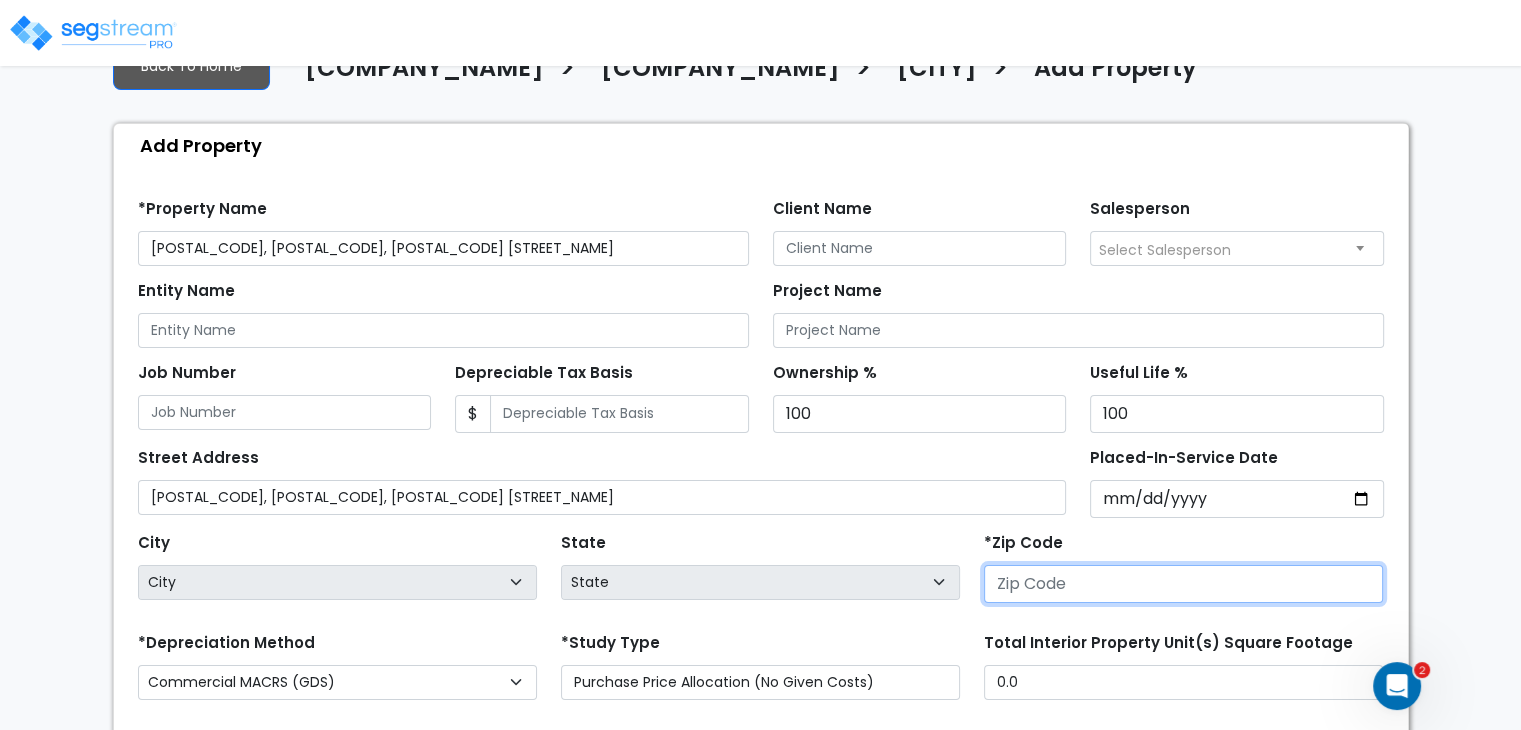 click at bounding box center [1183, 584] 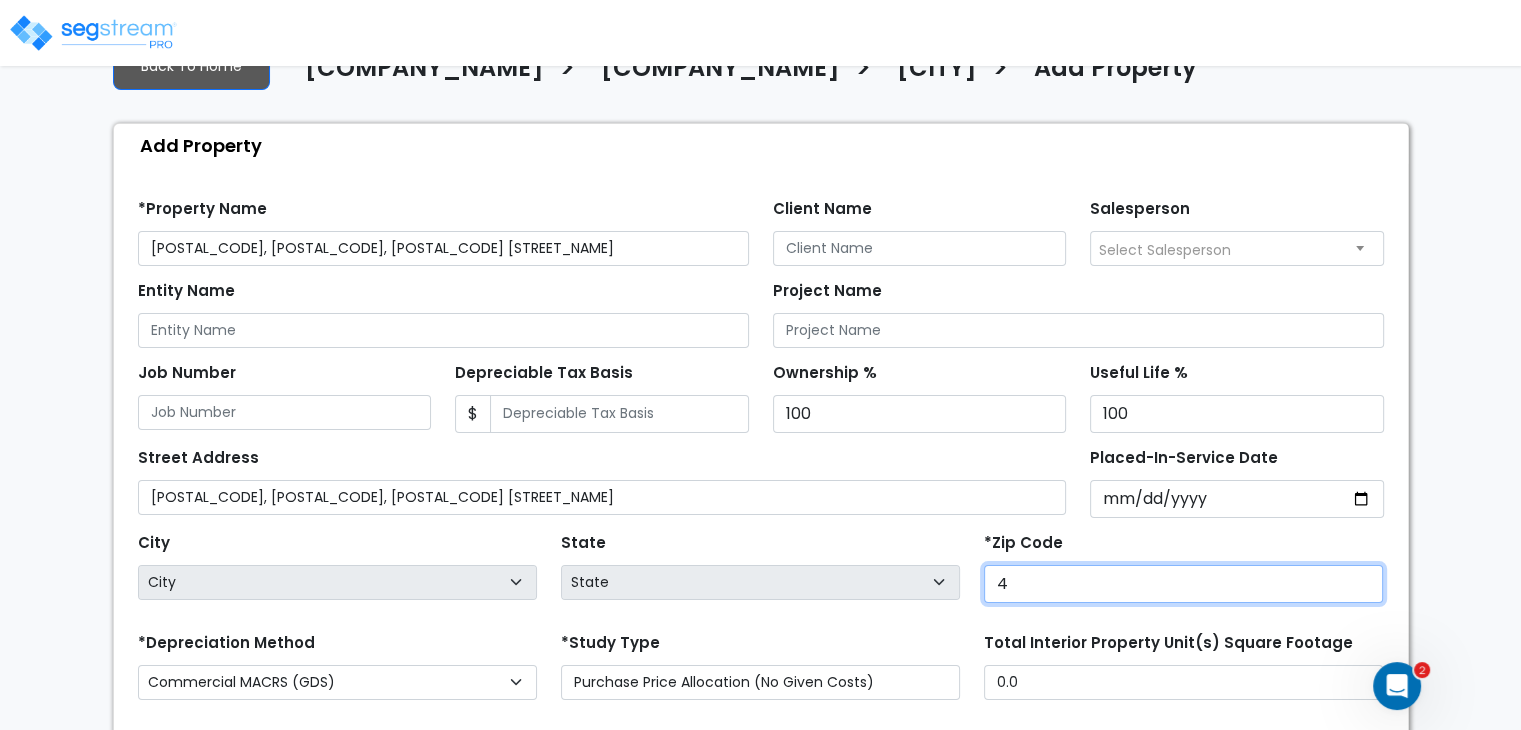 select on "KY" 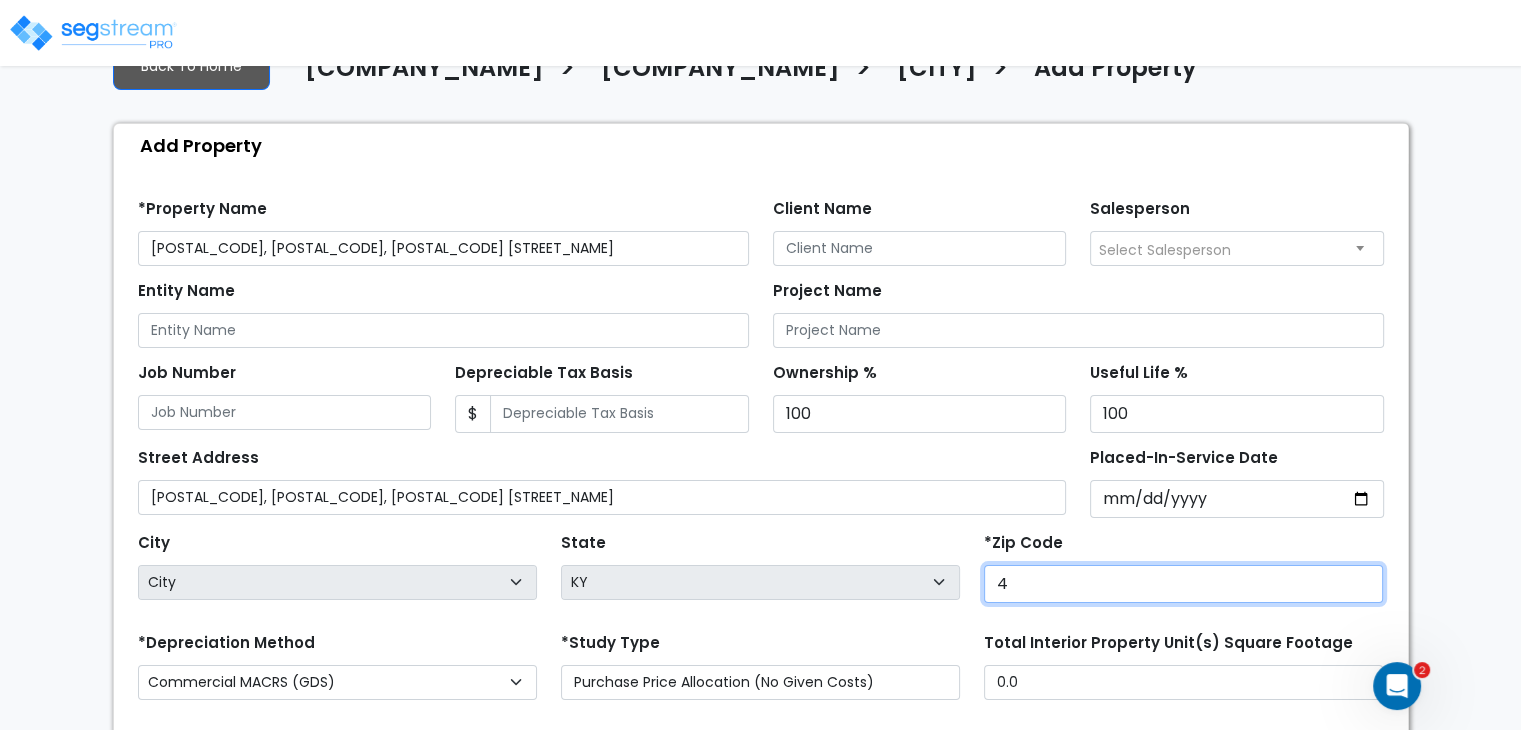 type on "43" 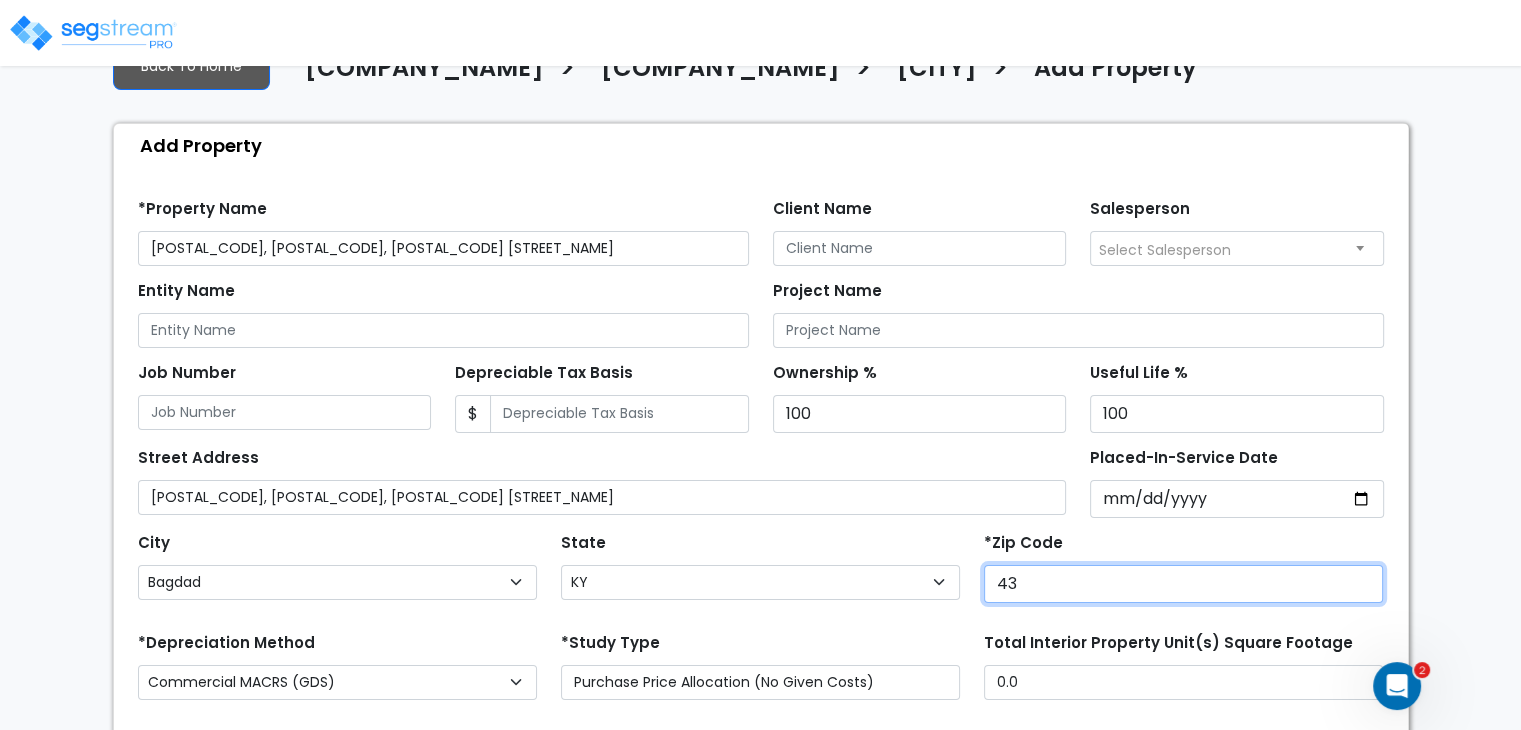 select on "OH" 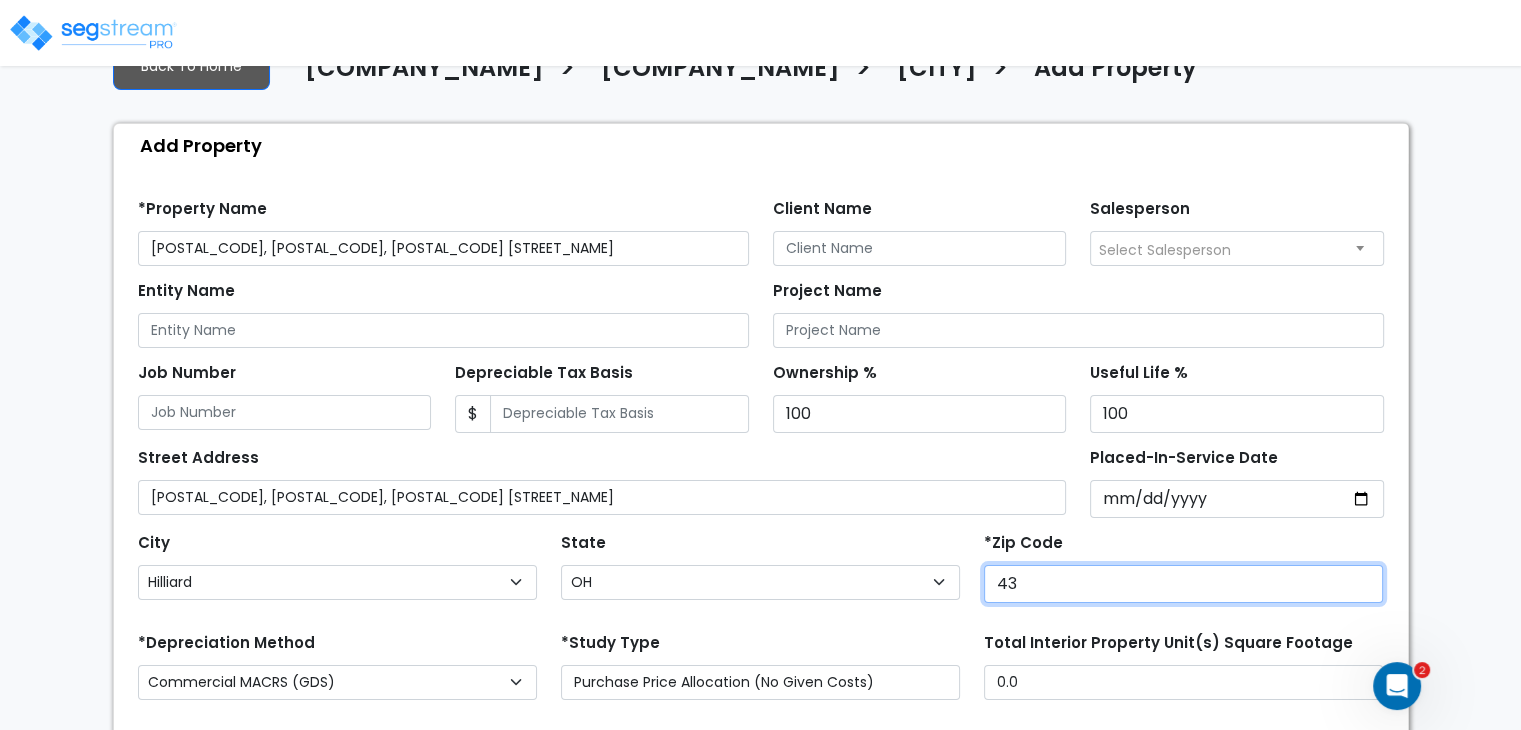 type on "[POSTAL_CODE]" 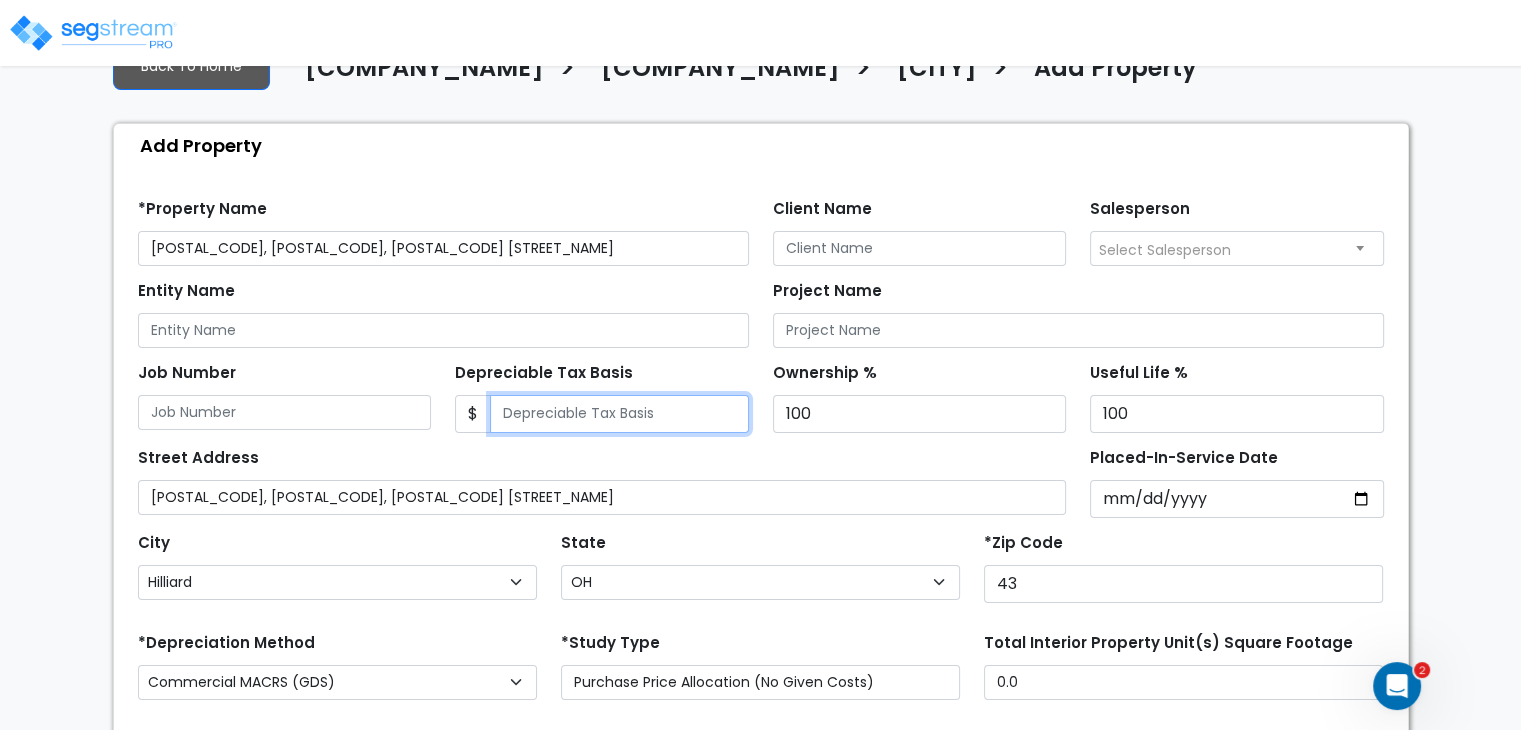 click on "Depreciable Tax Basis" at bounding box center (619, 414) 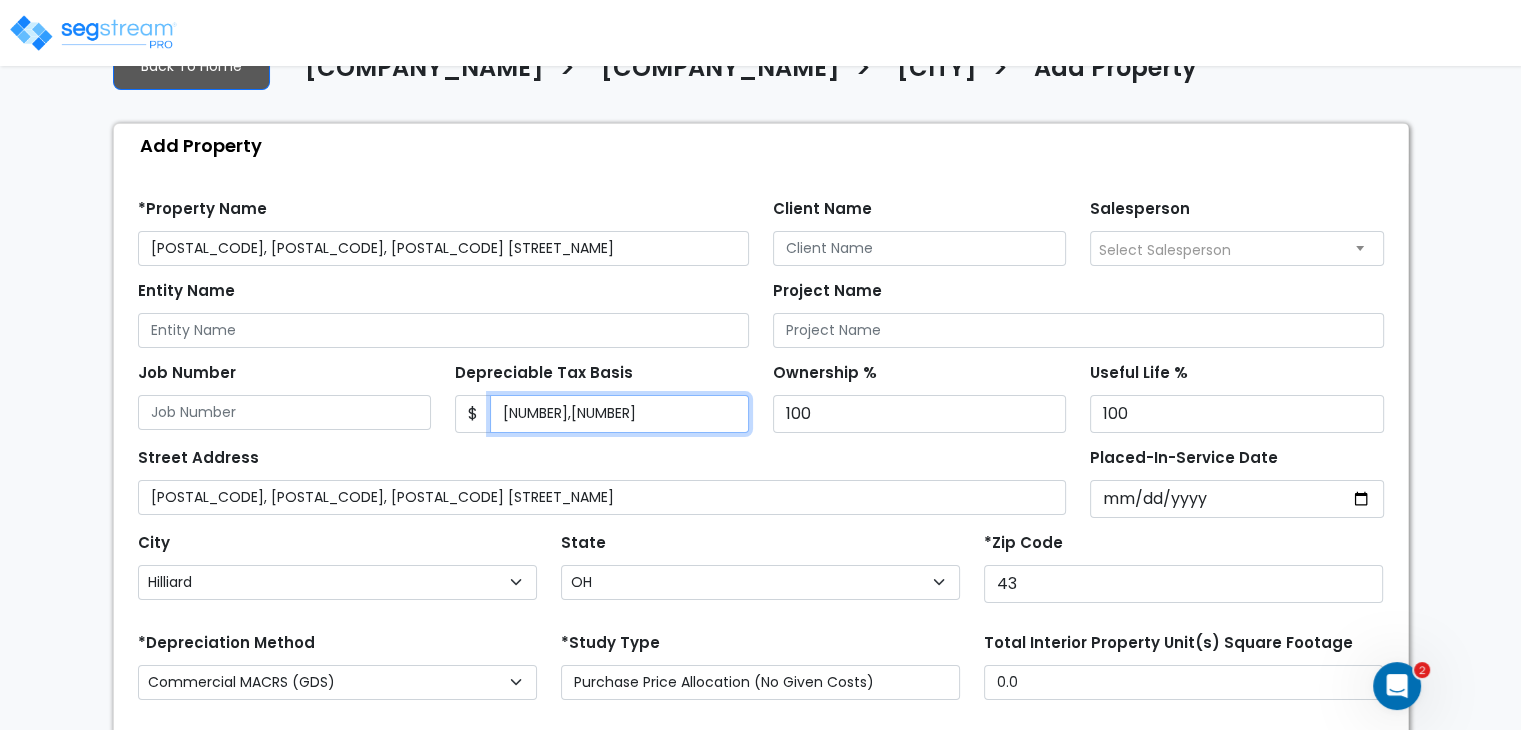 type on "[NUMBER],[NUMBER]" 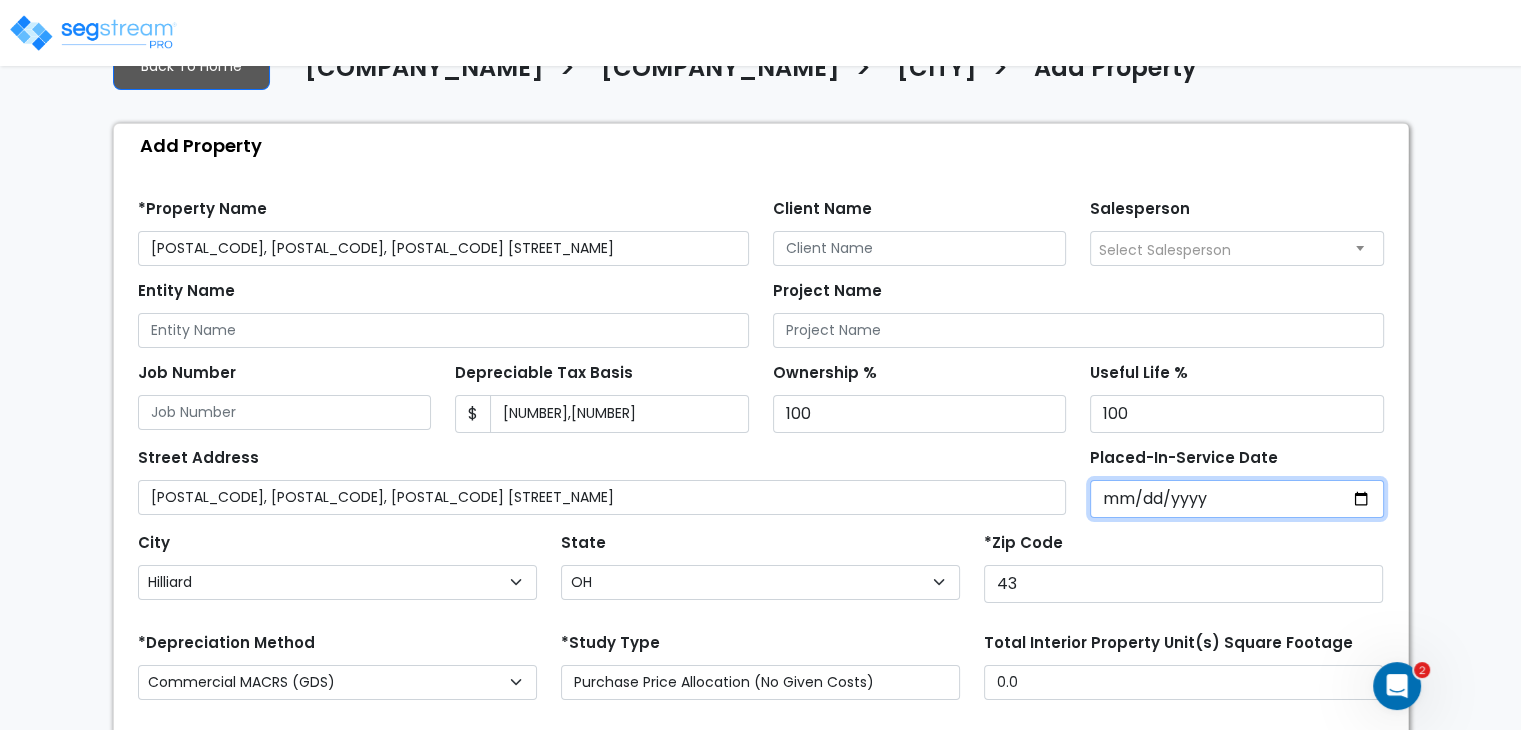 click on "Placed-In-Service Date" at bounding box center (1237, 499) 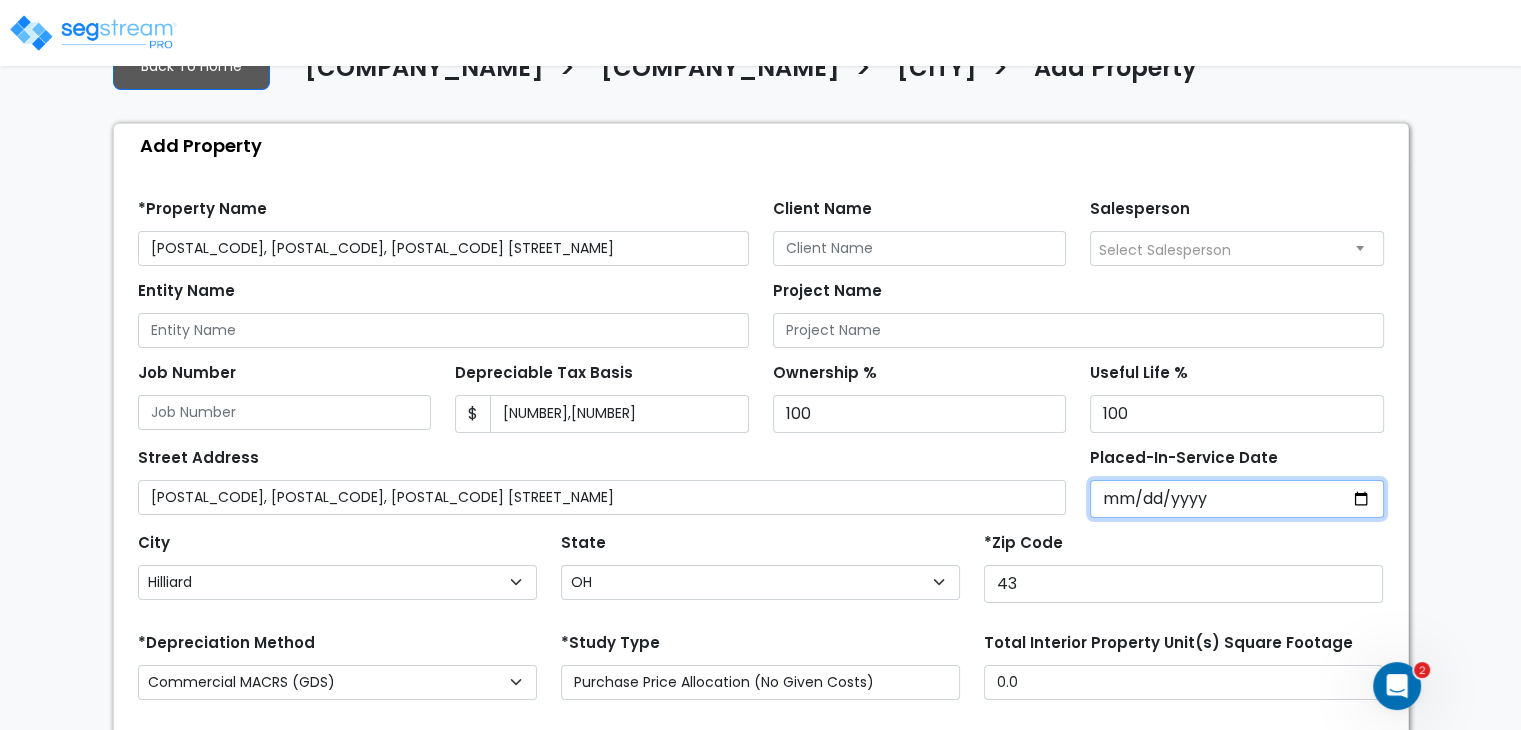 click on "Placed-In-Service Date" at bounding box center [1237, 499] 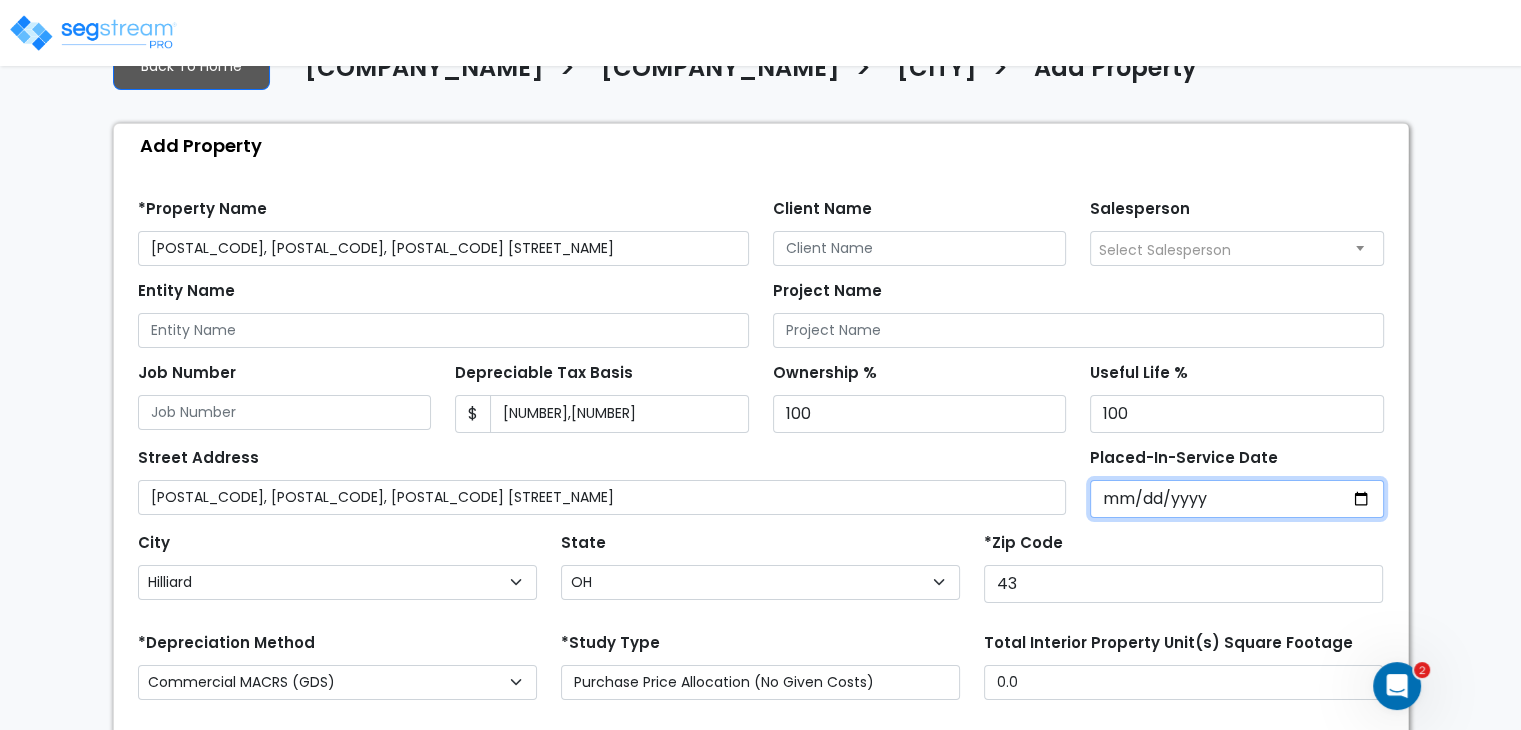 type on "0002-01-01" 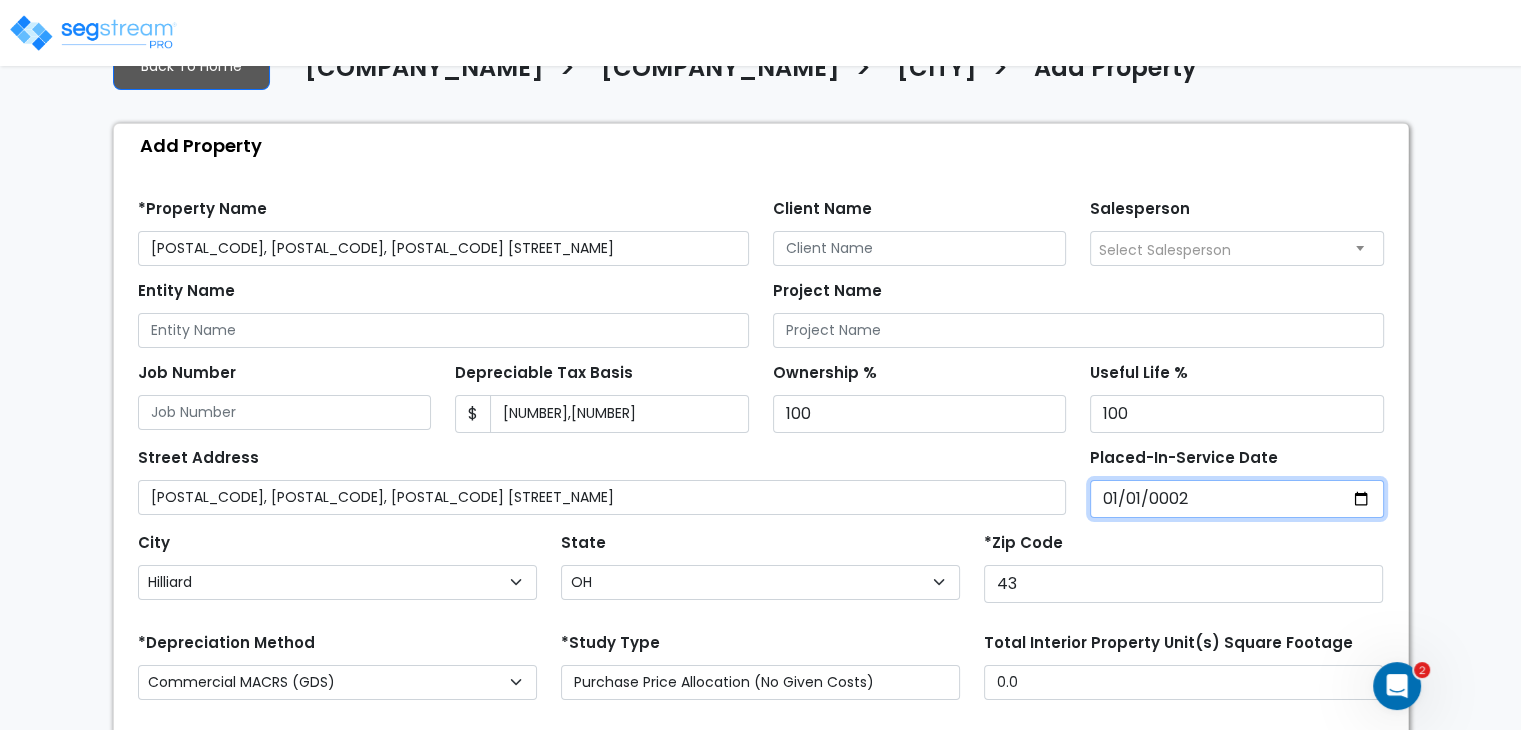 select on "2" 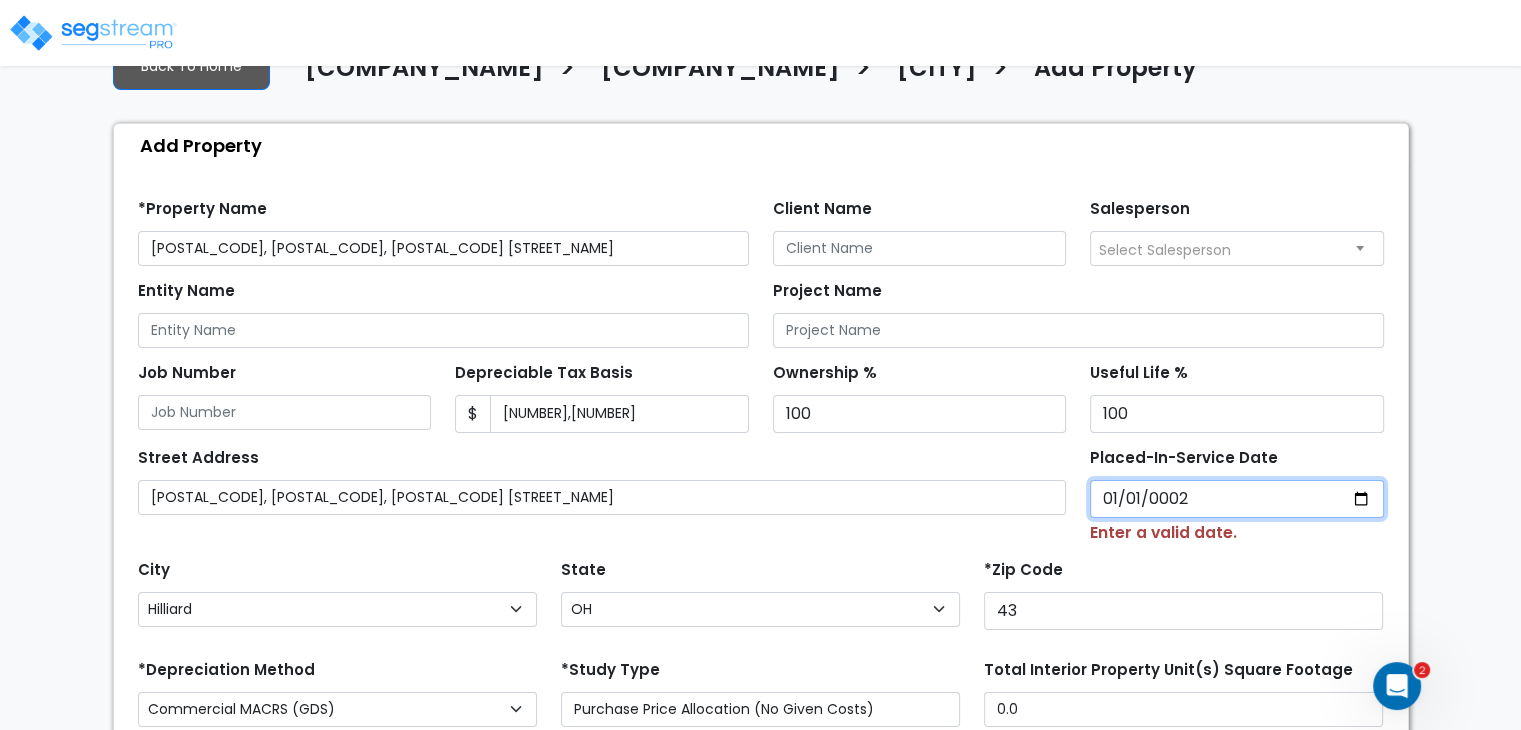 type on "0020-01-01" 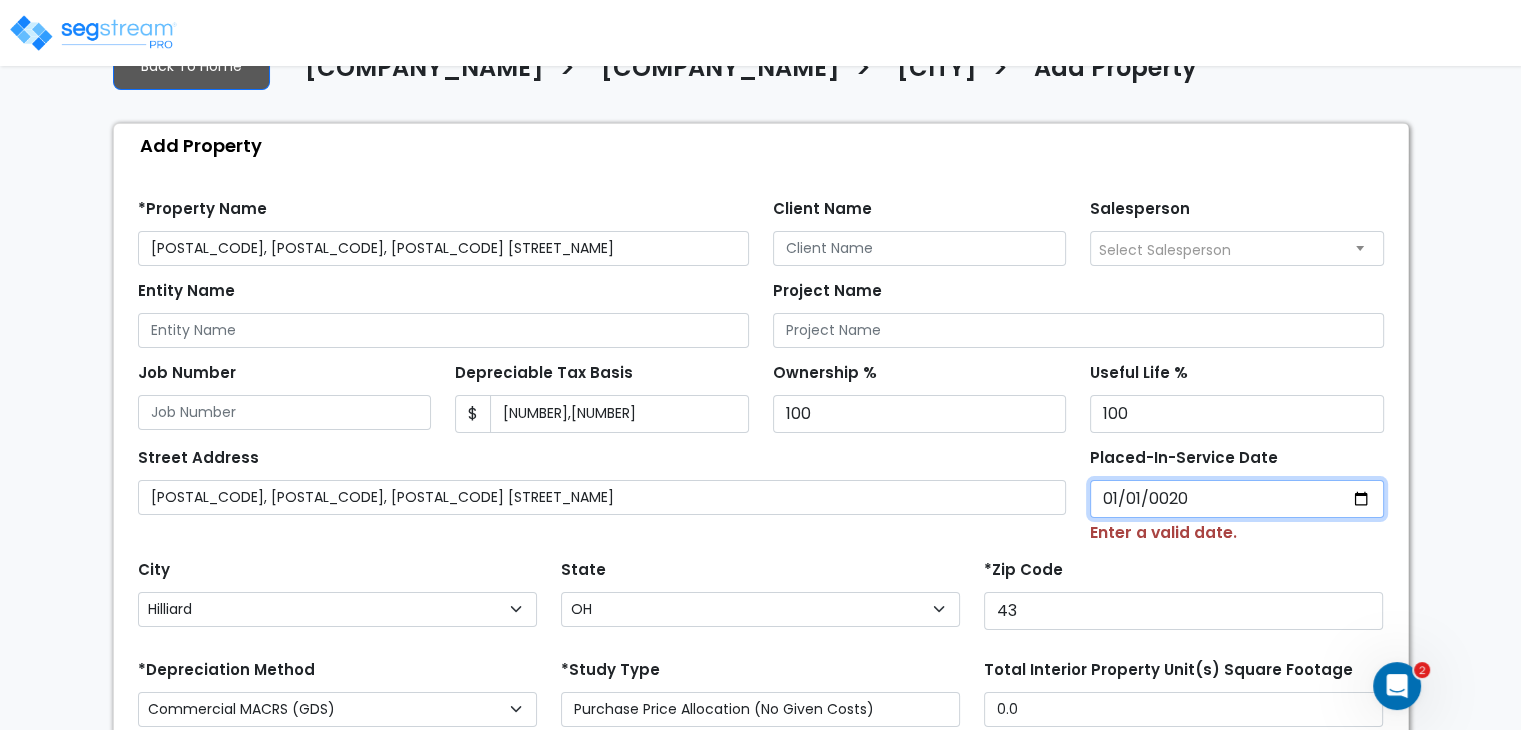 select on "20" 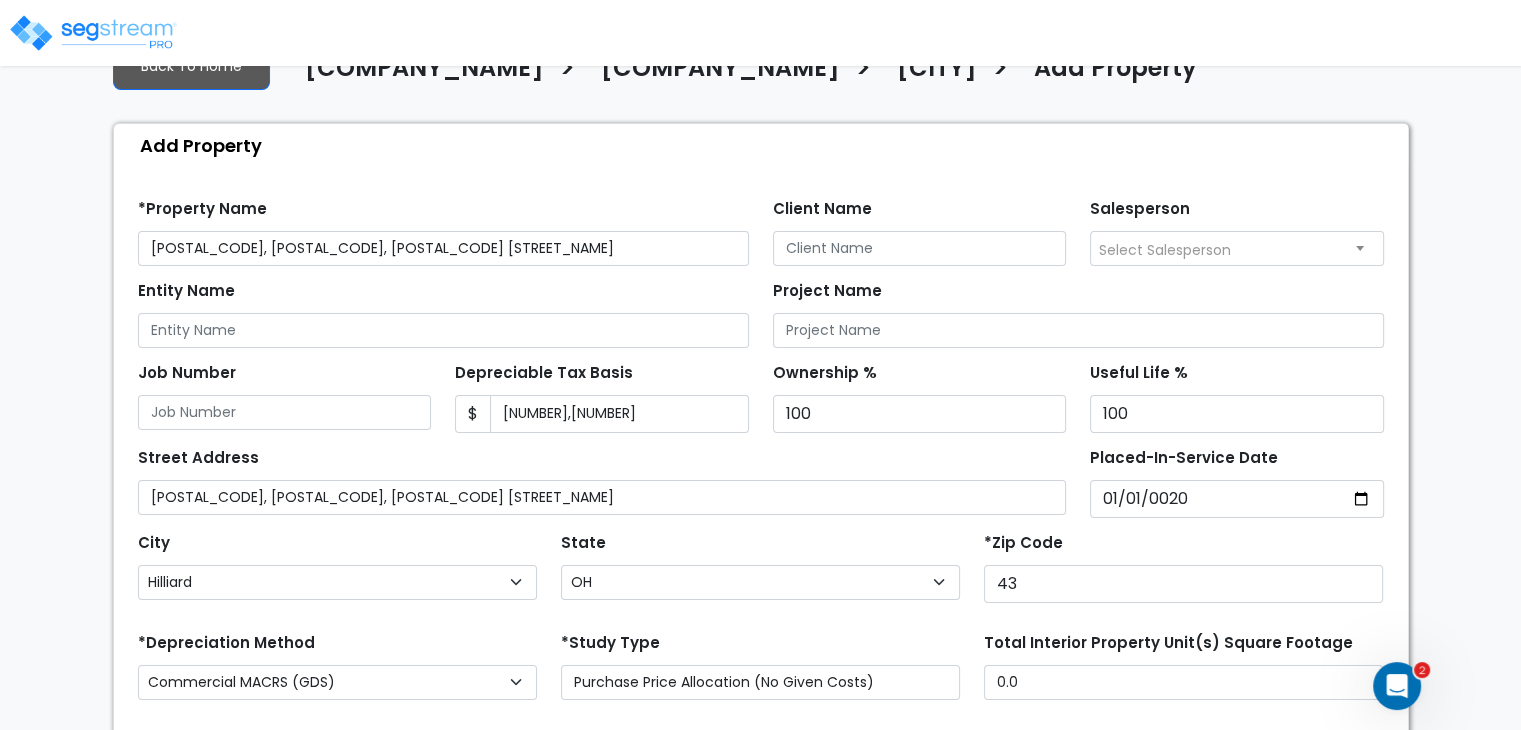 click on "[STREET_ADDRESS]
[POSTAL_CODE], [POSTAL_CODE], [POSTAL_CODE] [STREET_NAME]" at bounding box center [602, 479] 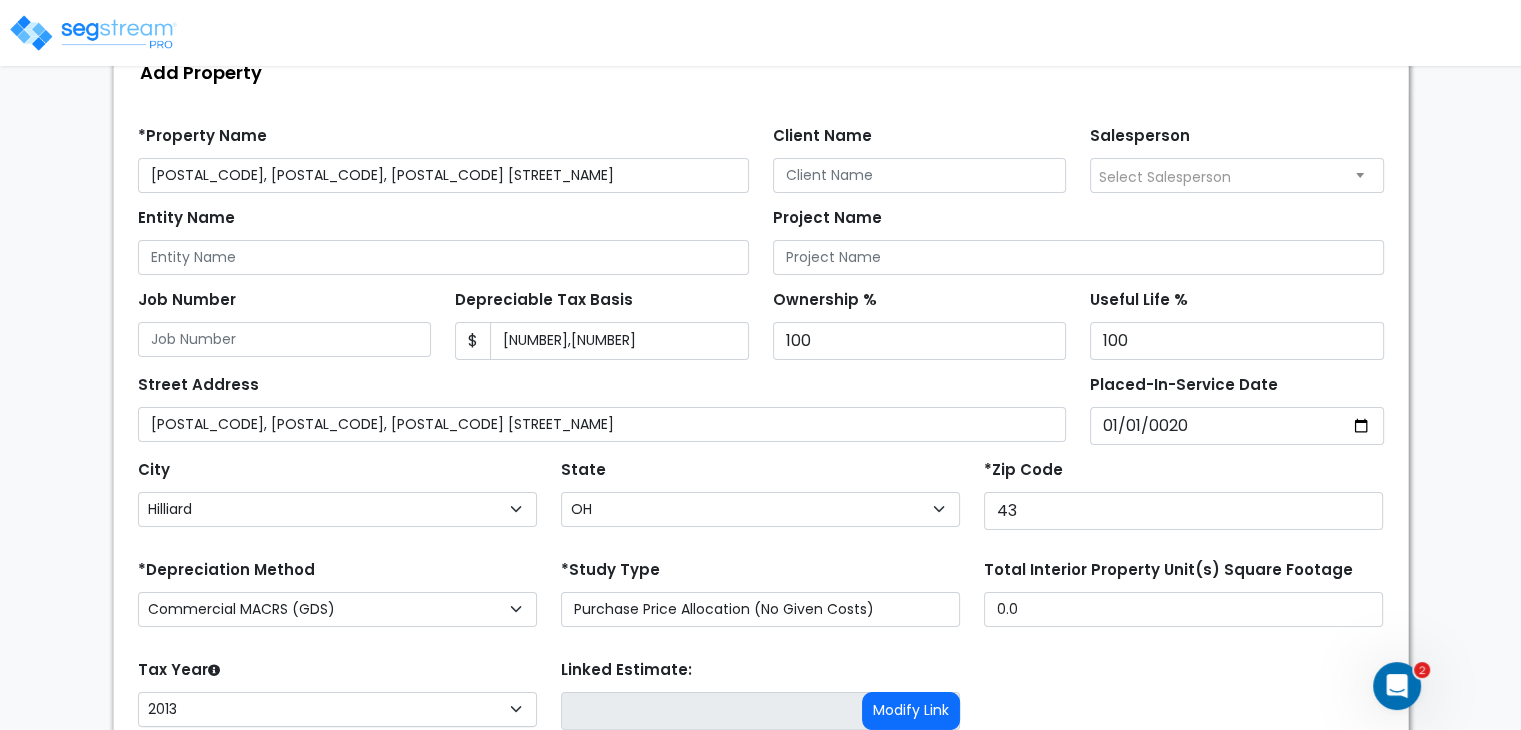 scroll, scrollTop: 383, scrollLeft: 0, axis: vertical 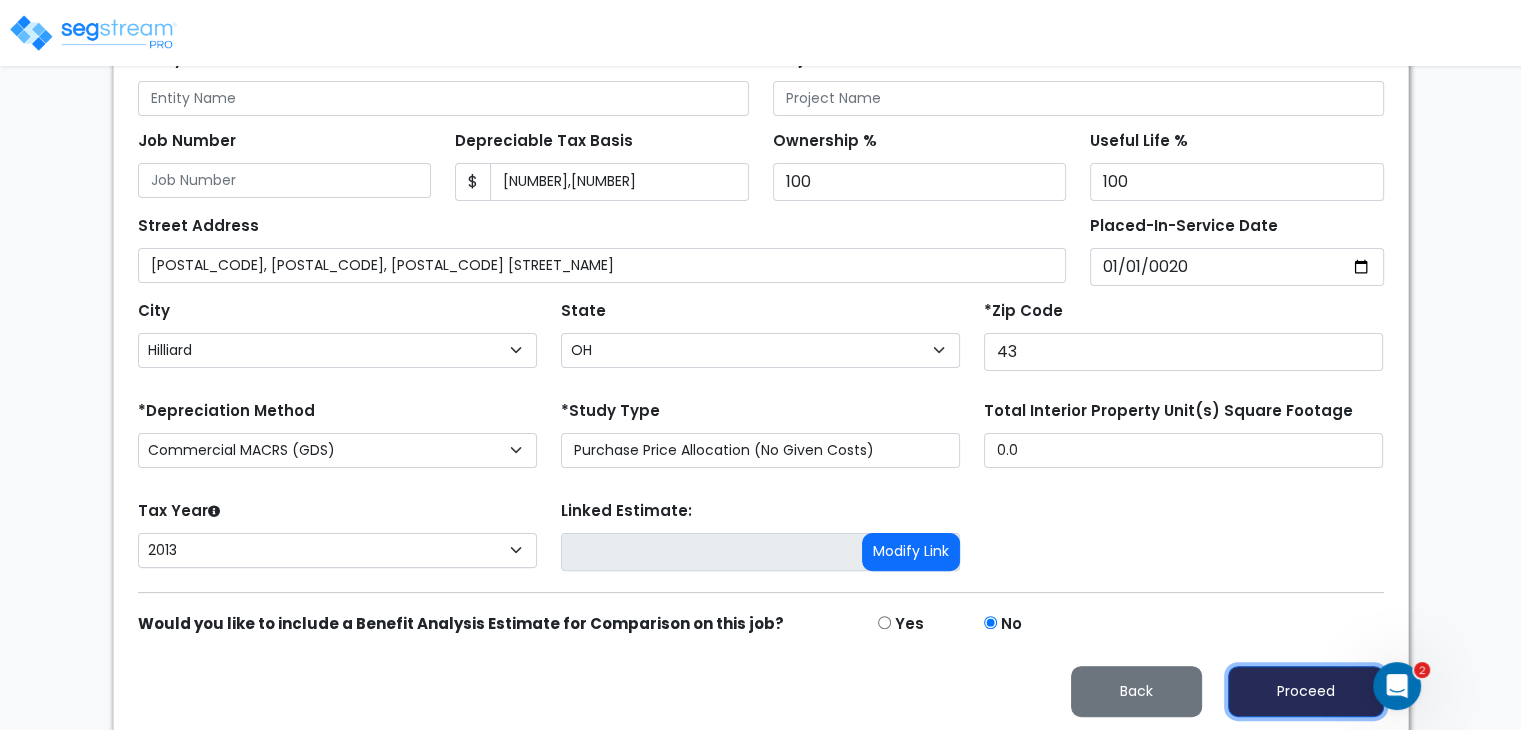 click on "Proceed" at bounding box center [1306, 691] 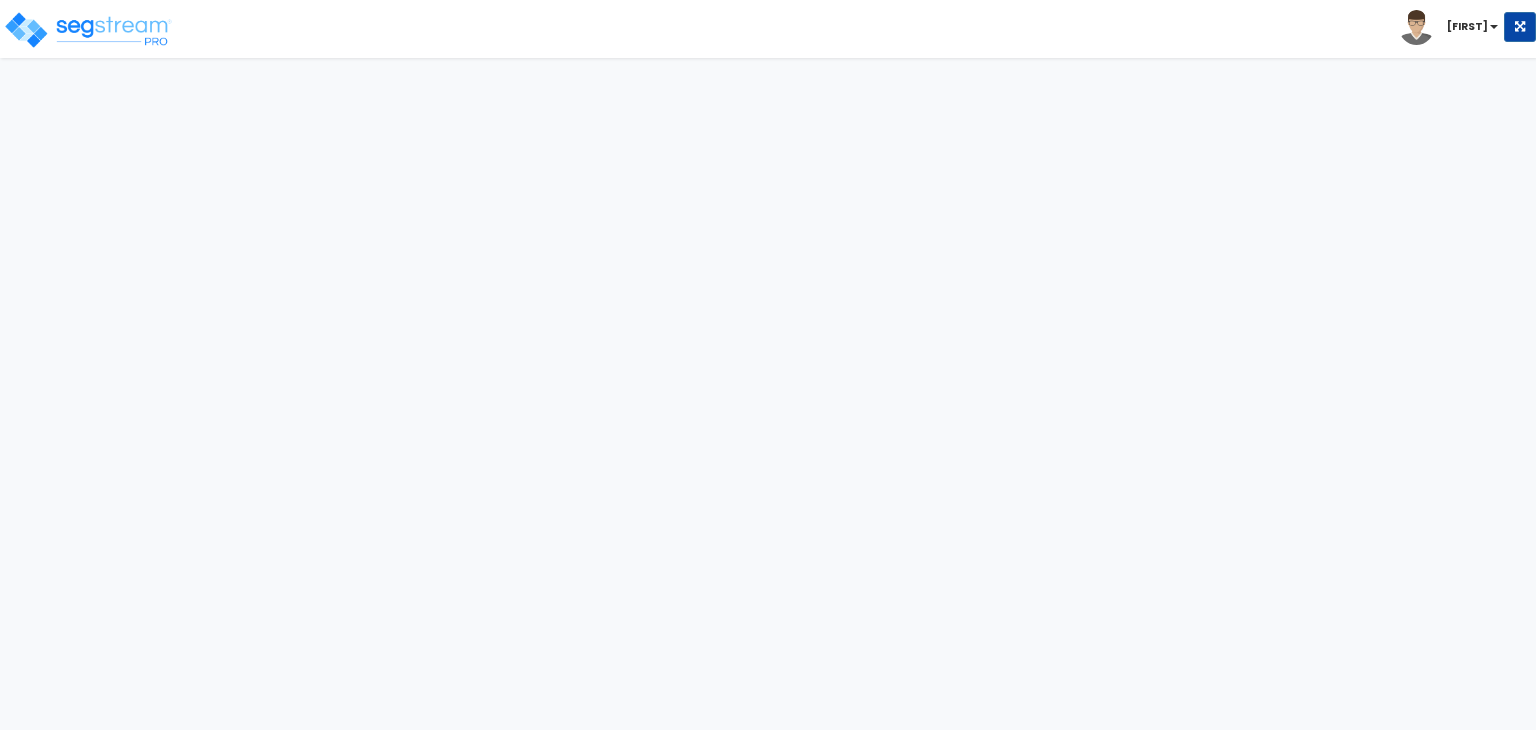 scroll, scrollTop: 0, scrollLeft: 0, axis: both 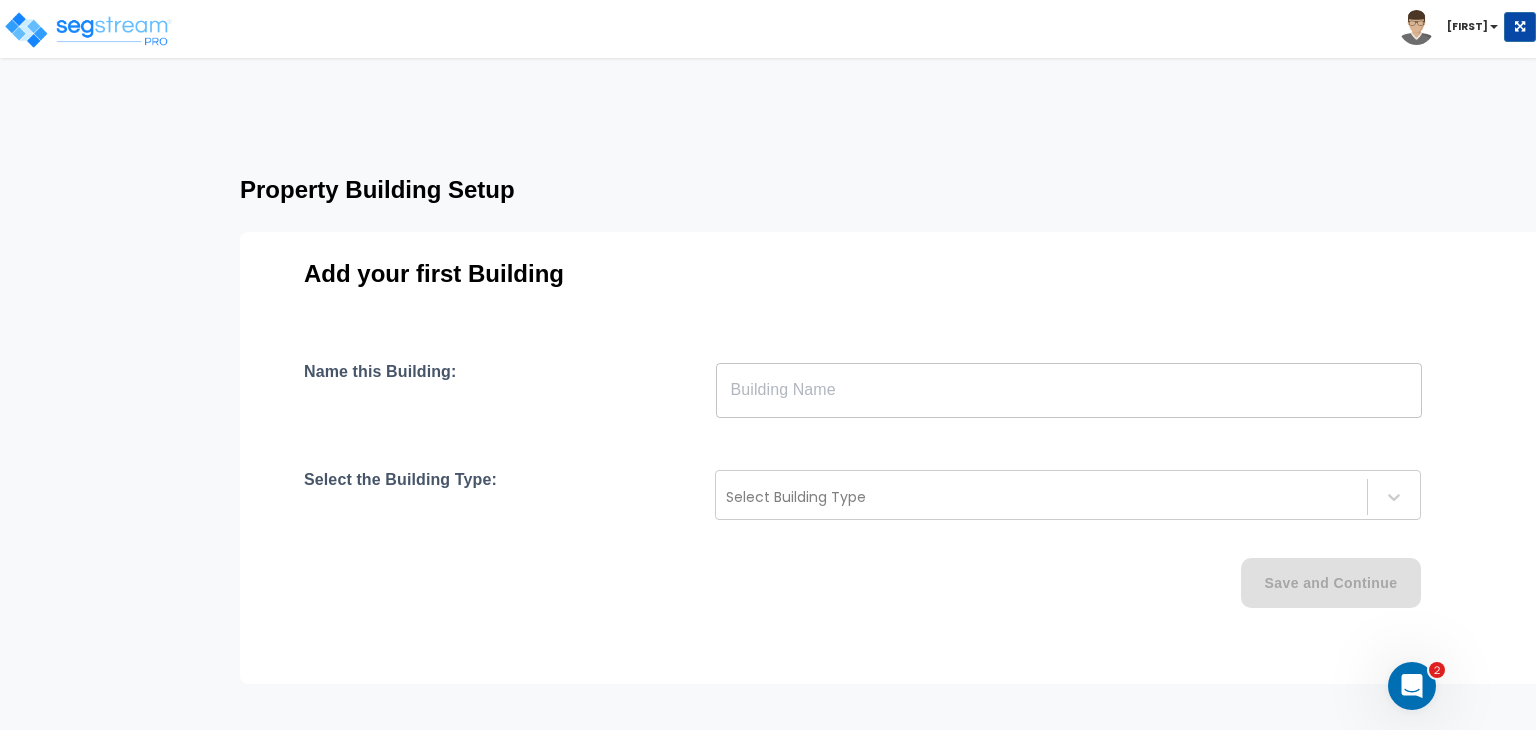 click at bounding box center (1069, 390) 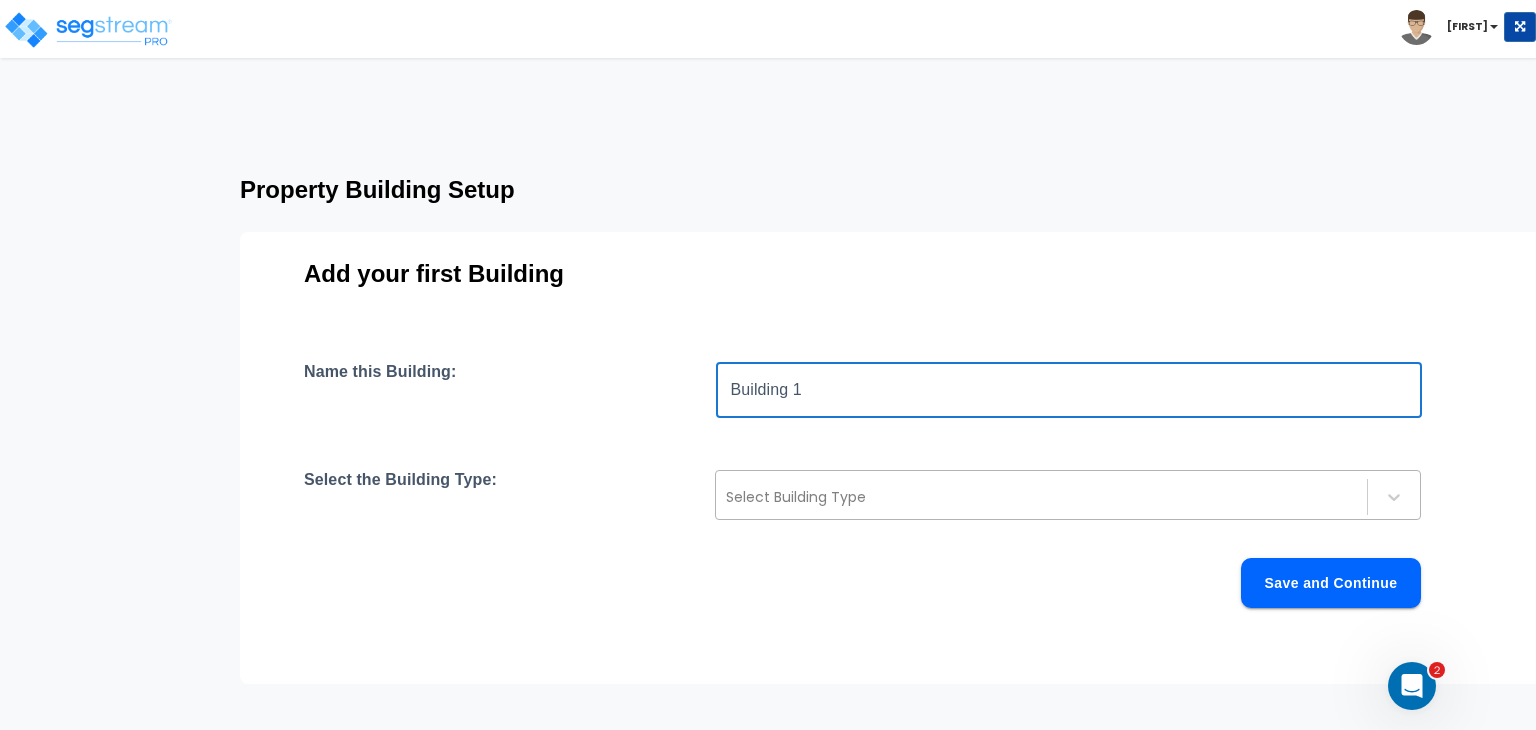 type on "Building 1" 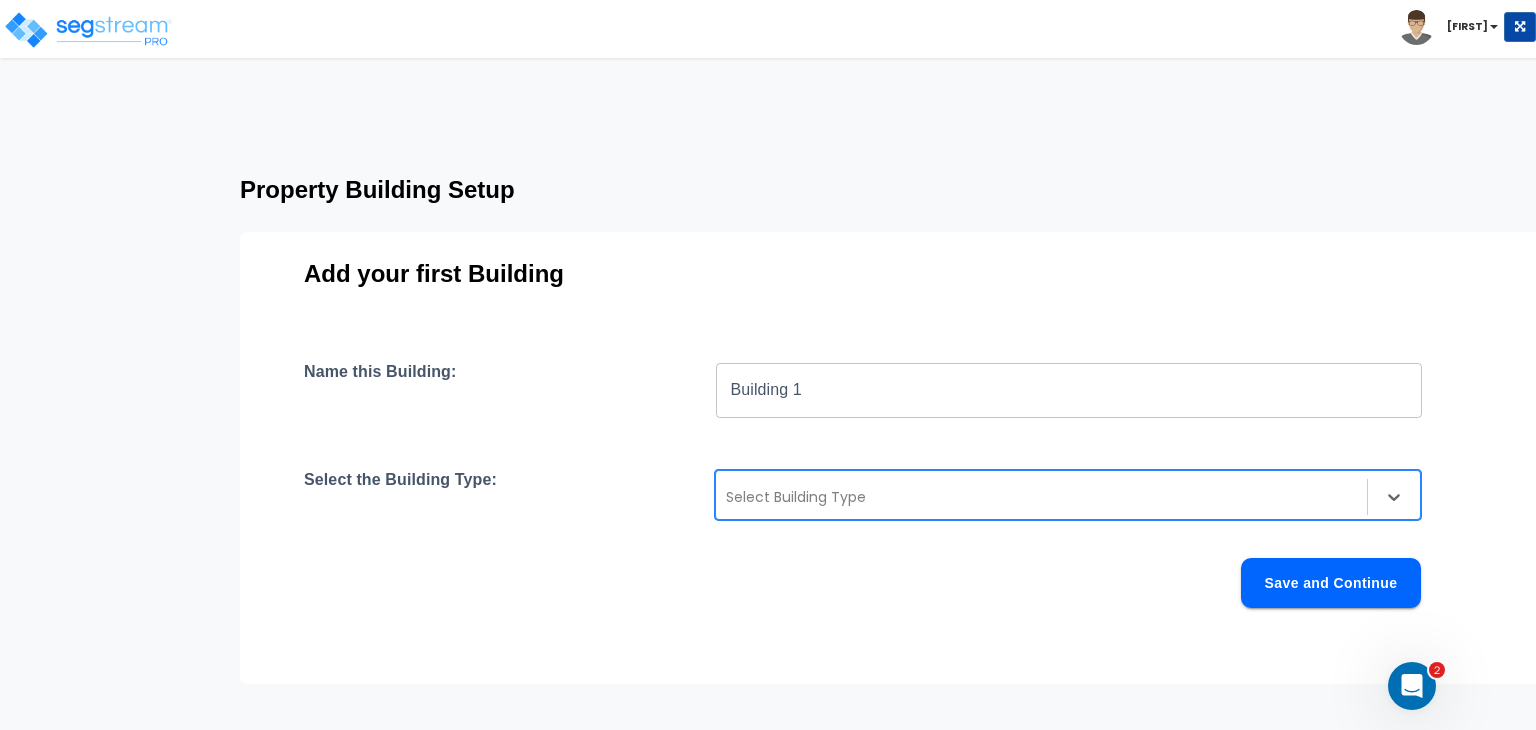 click at bounding box center [1041, 497] 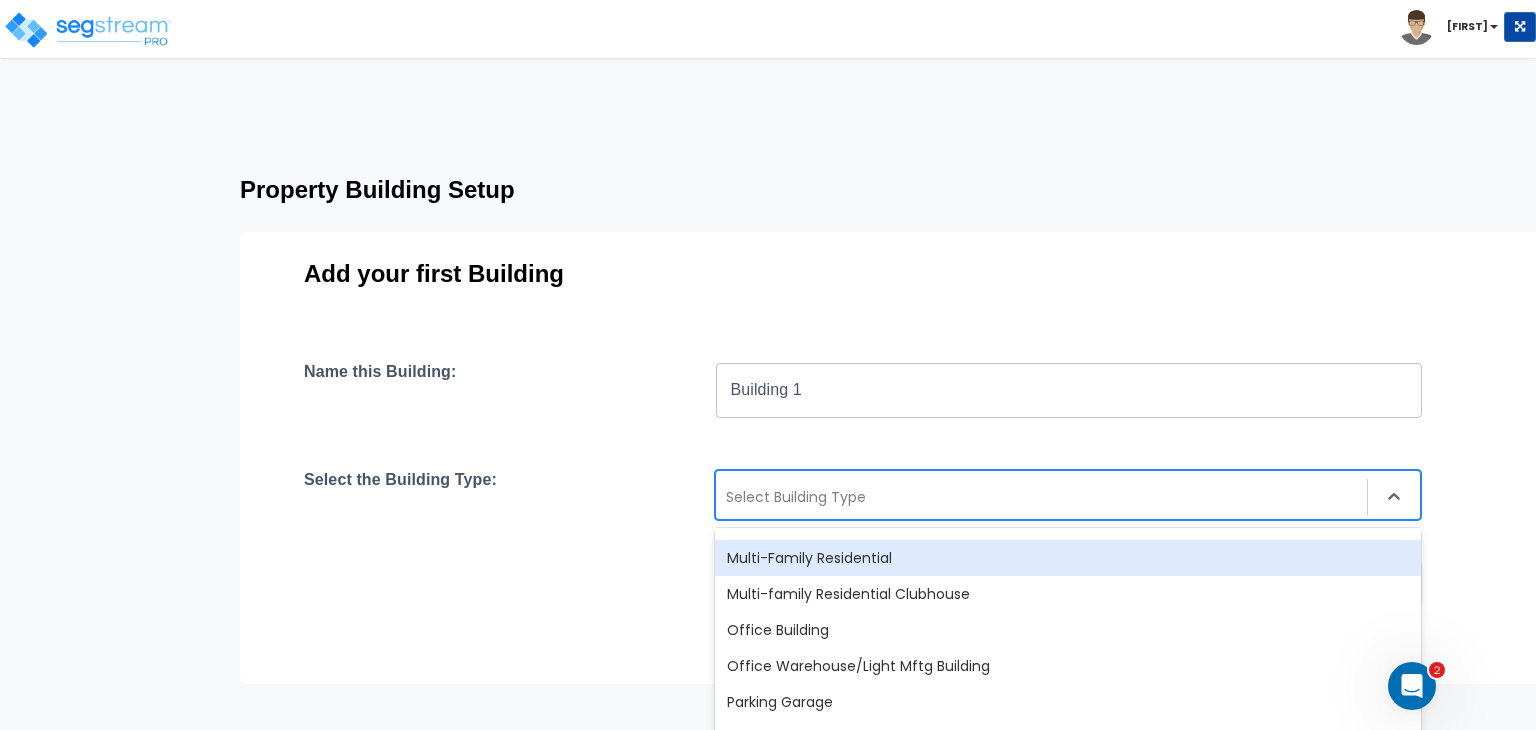 scroll, scrollTop: 1290, scrollLeft: 0, axis: vertical 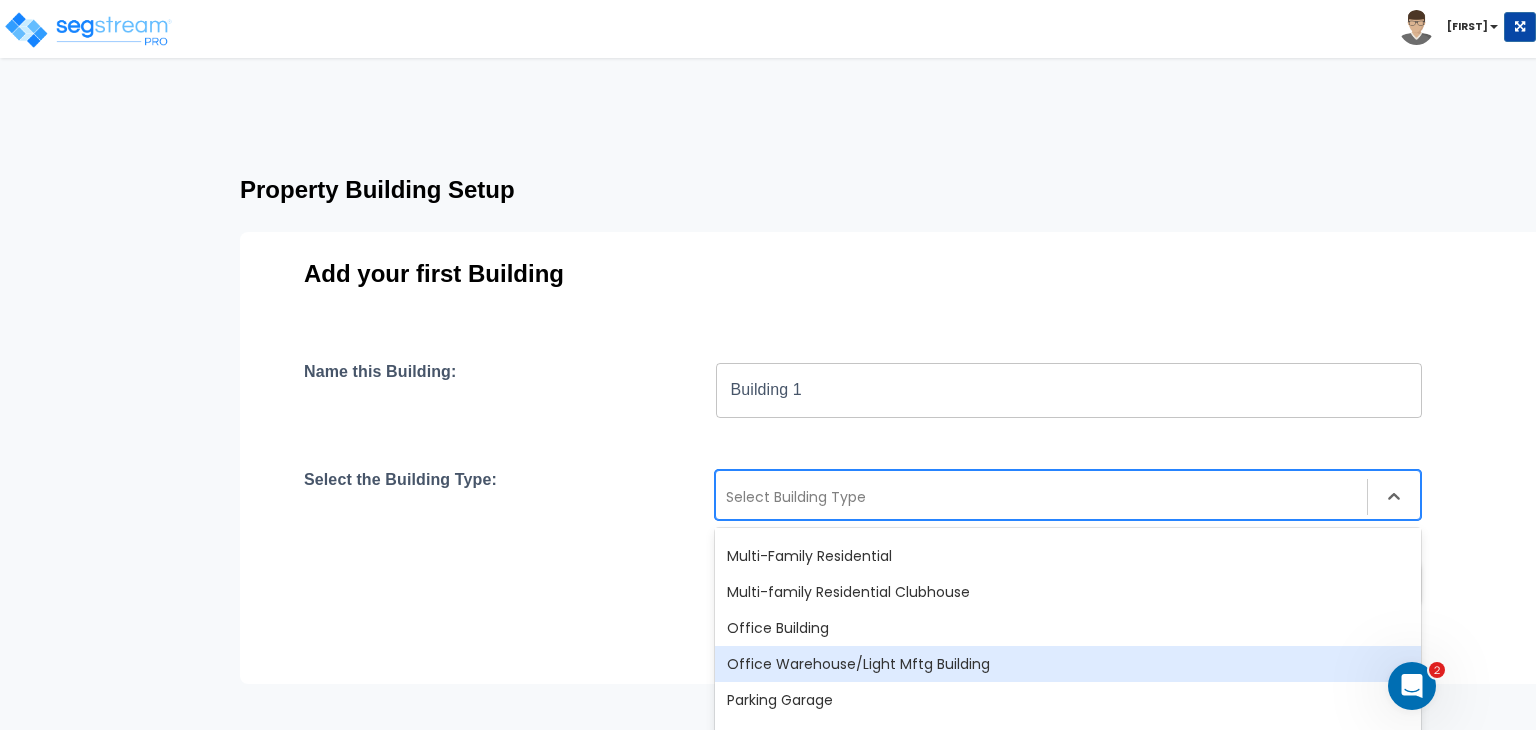 click on "Office Warehouse/Light Mftg Building" at bounding box center [1068, 664] 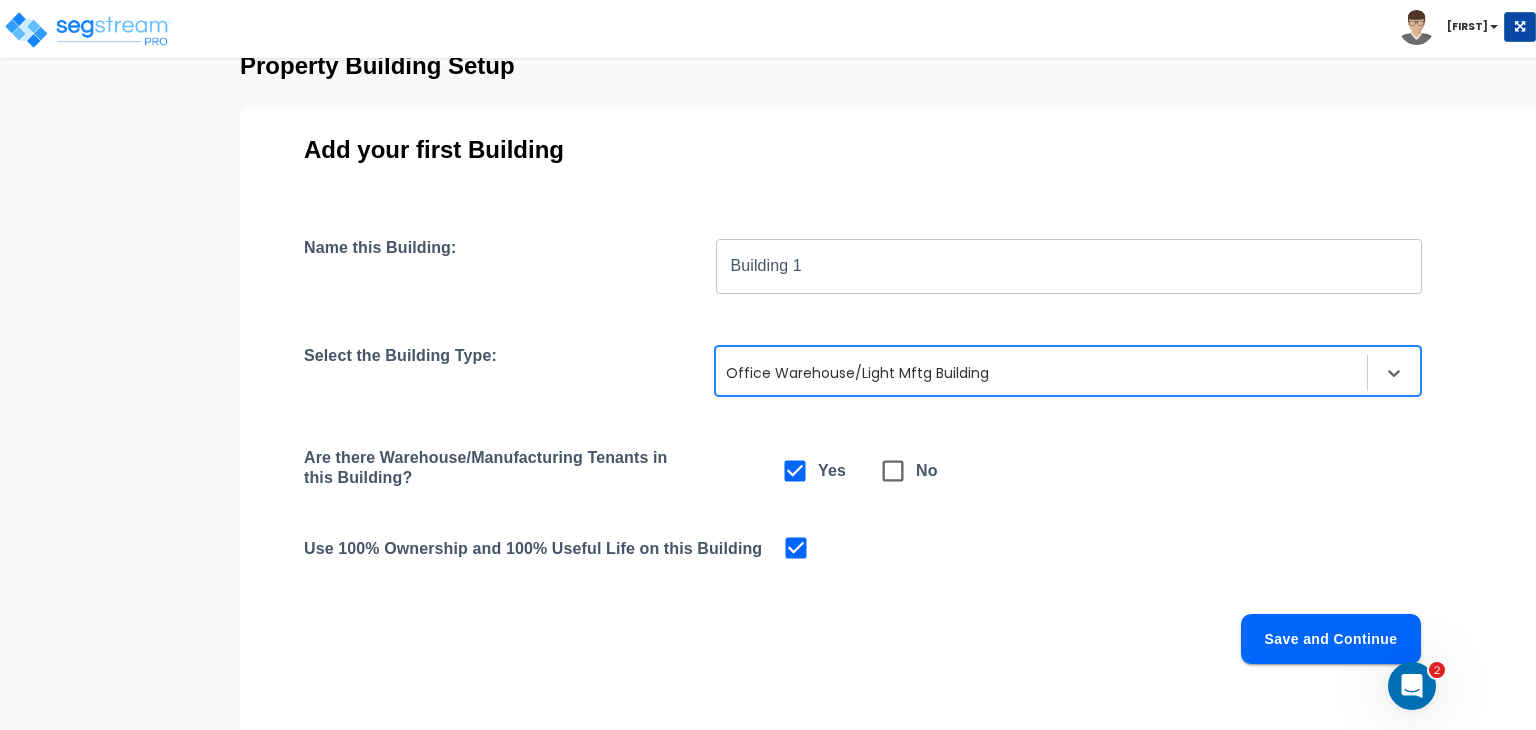 scroll, scrollTop: 139, scrollLeft: 0, axis: vertical 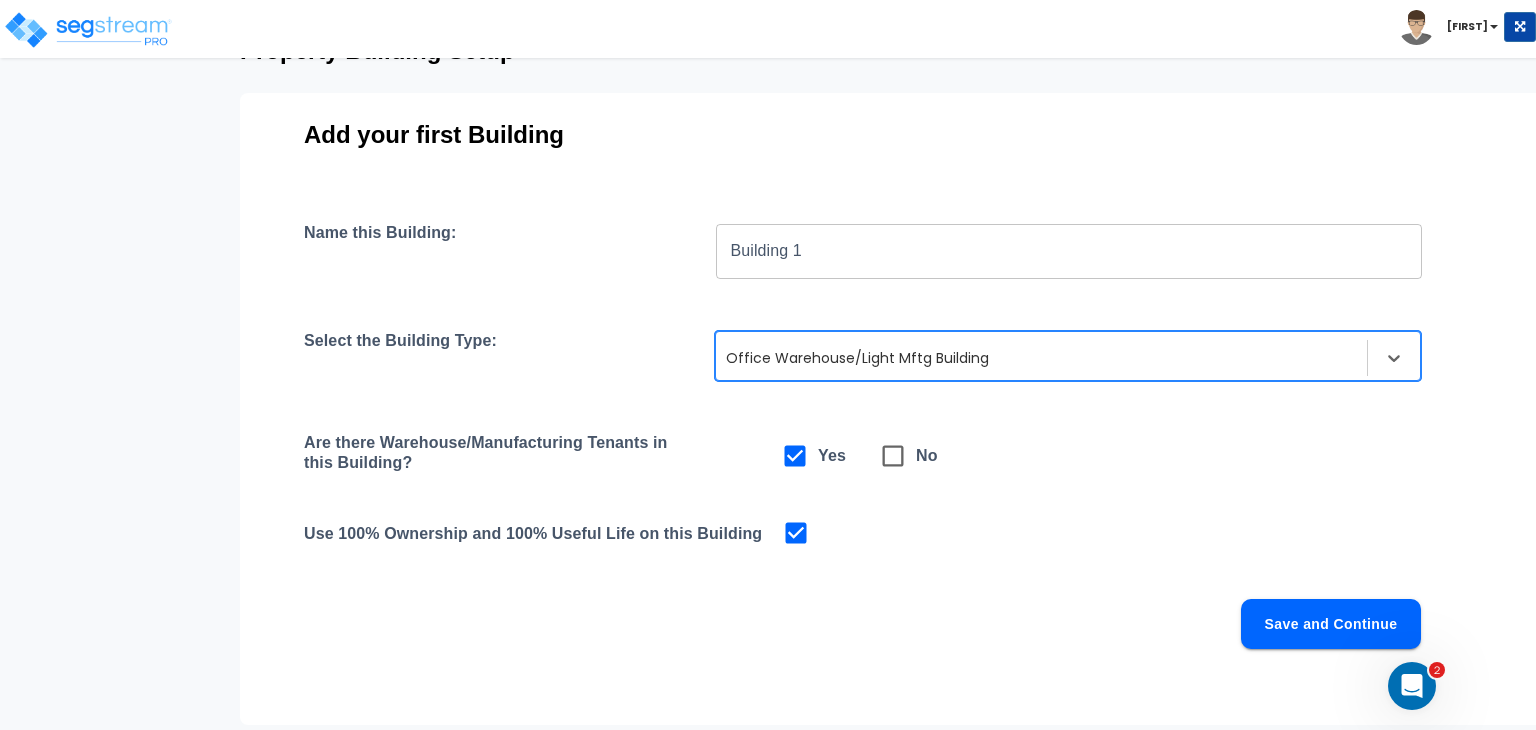 click on "Save and Continue" at bounding box center (1331, 624) 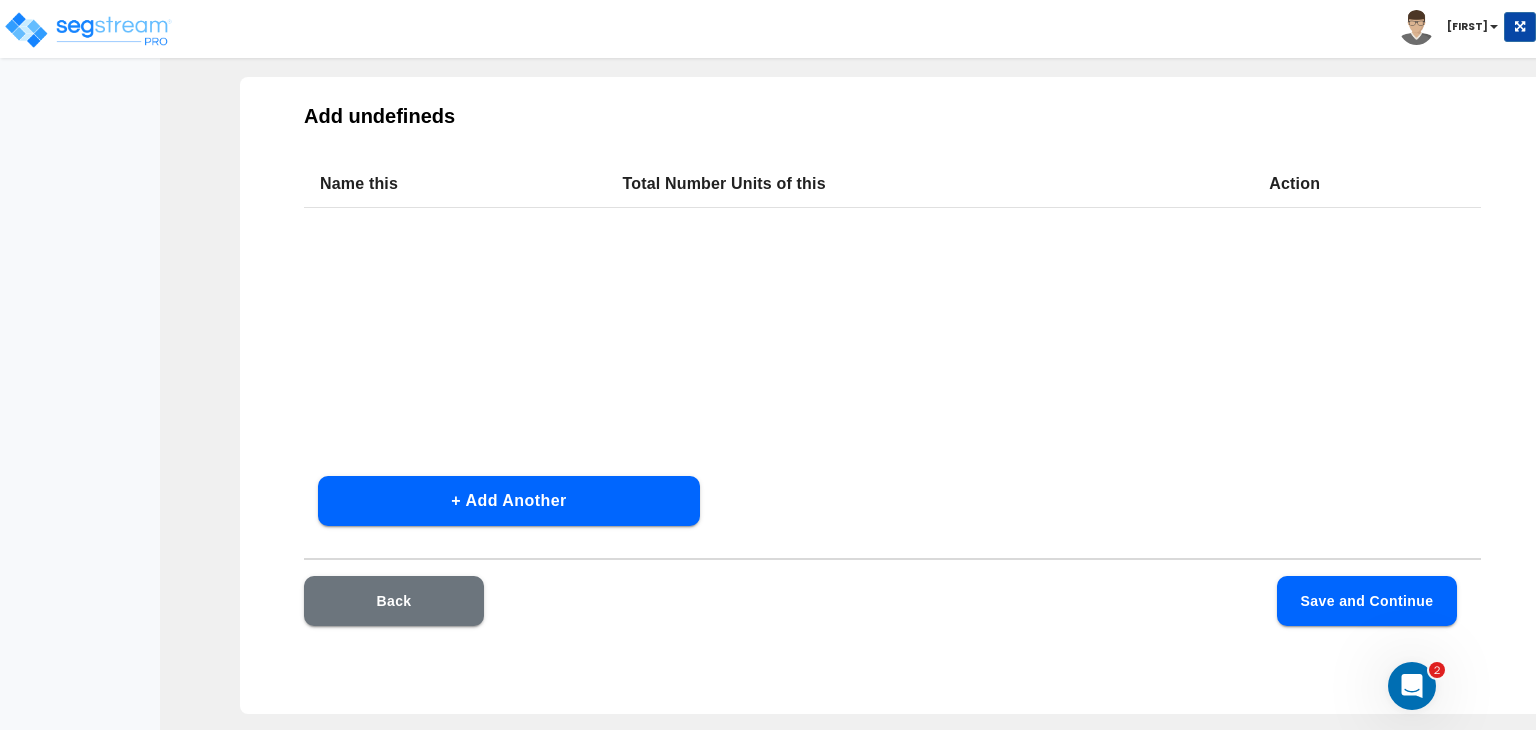 scroll, scrollTop: 99, scrollLeft: 0, axis: vertical 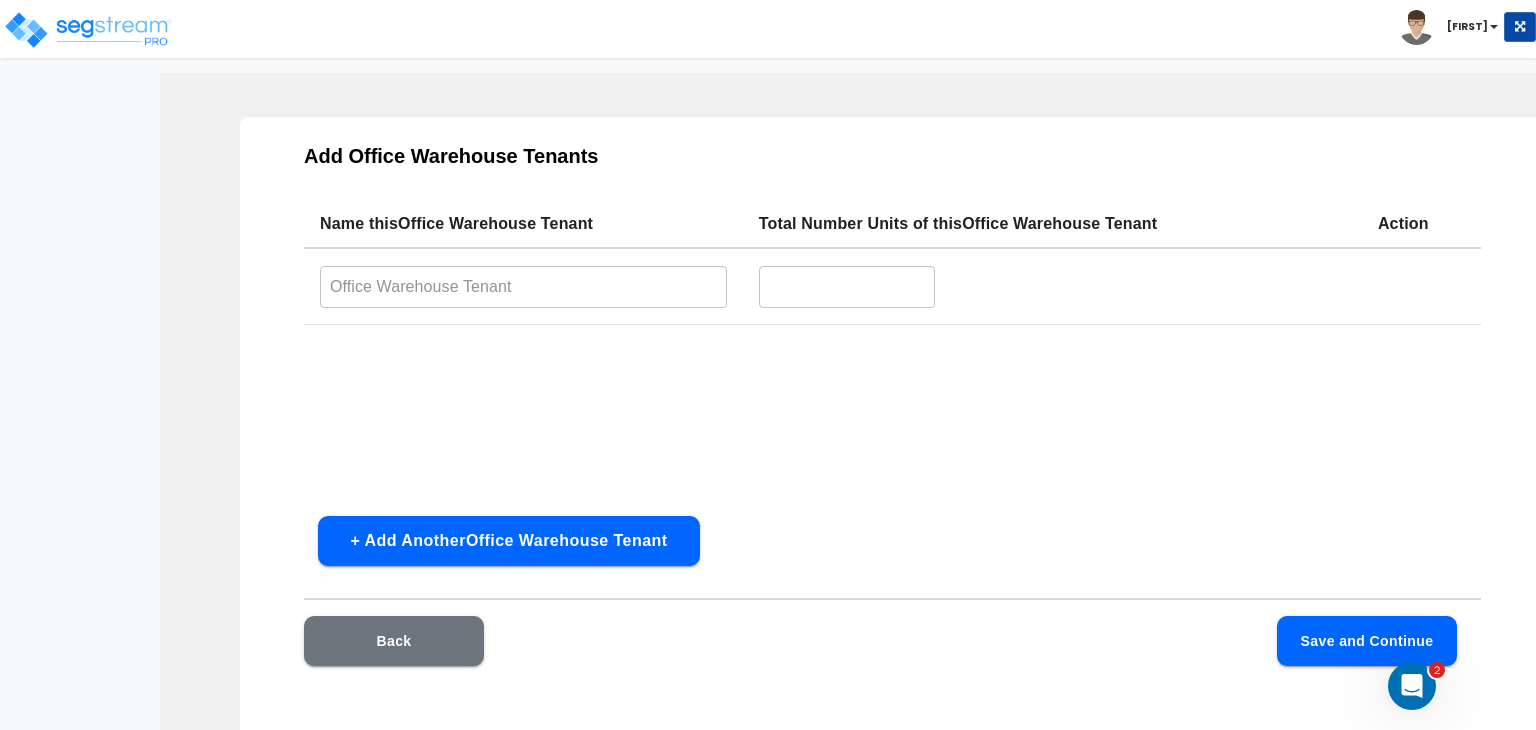 click at bounding box center (523, 286) 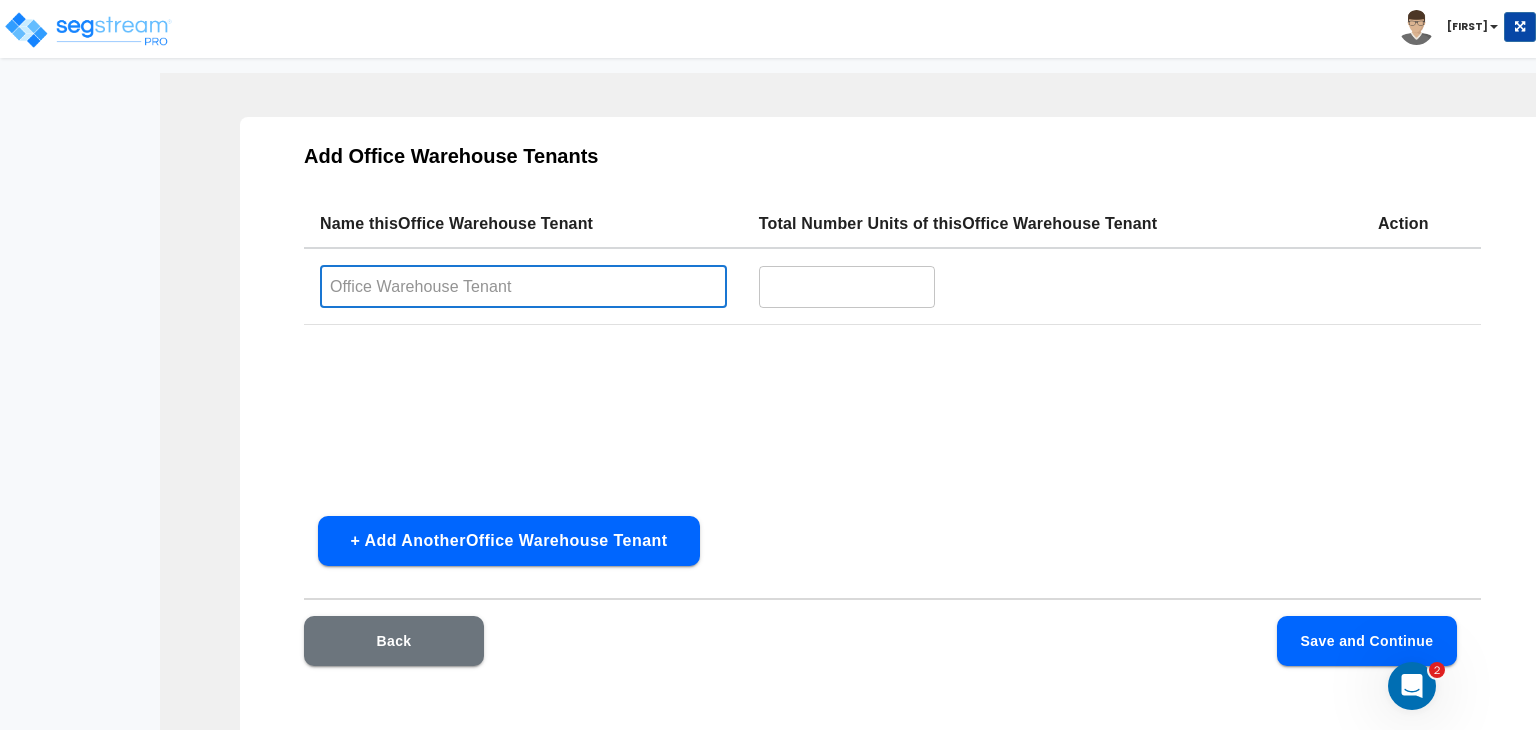 type on "Building Interior" 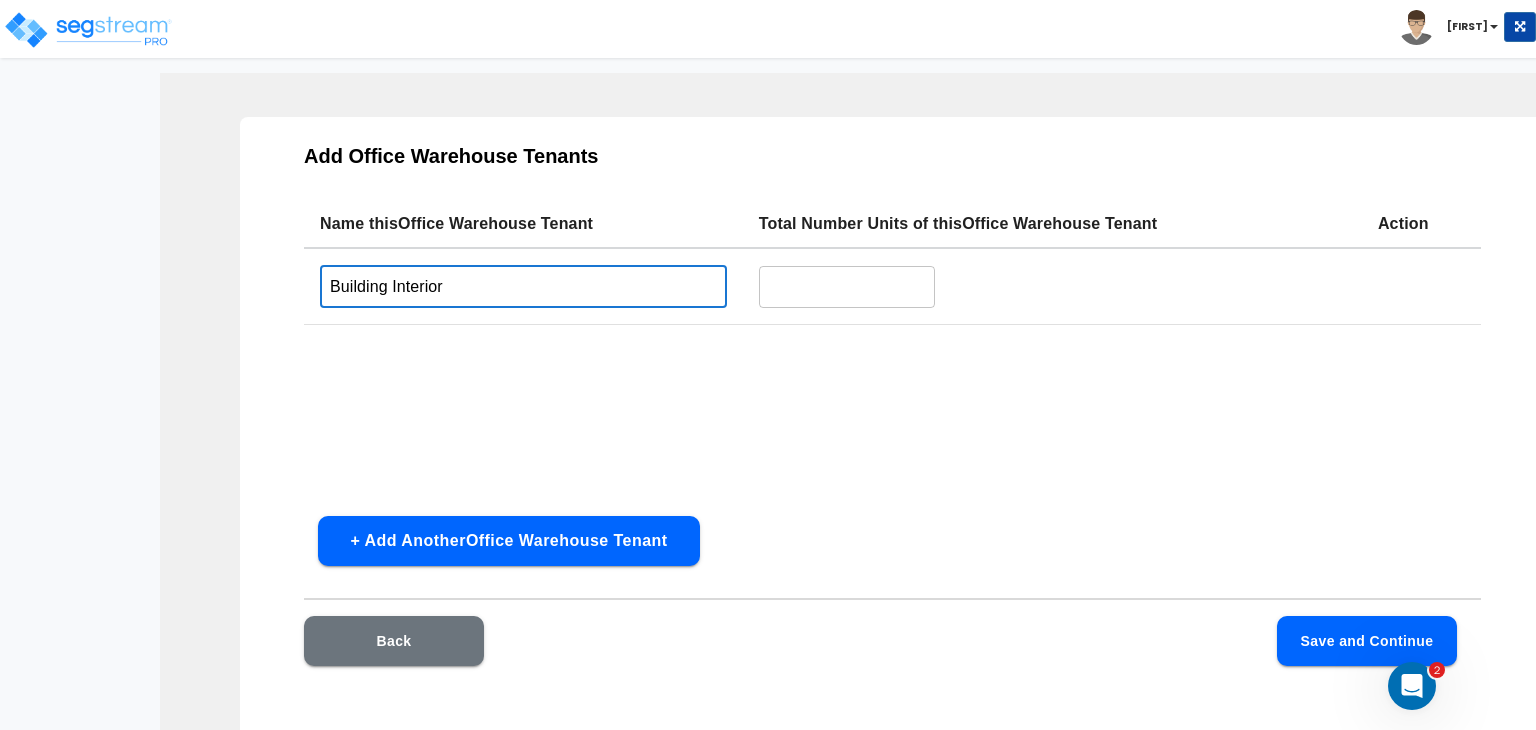 click at bounding box center (847, 286) 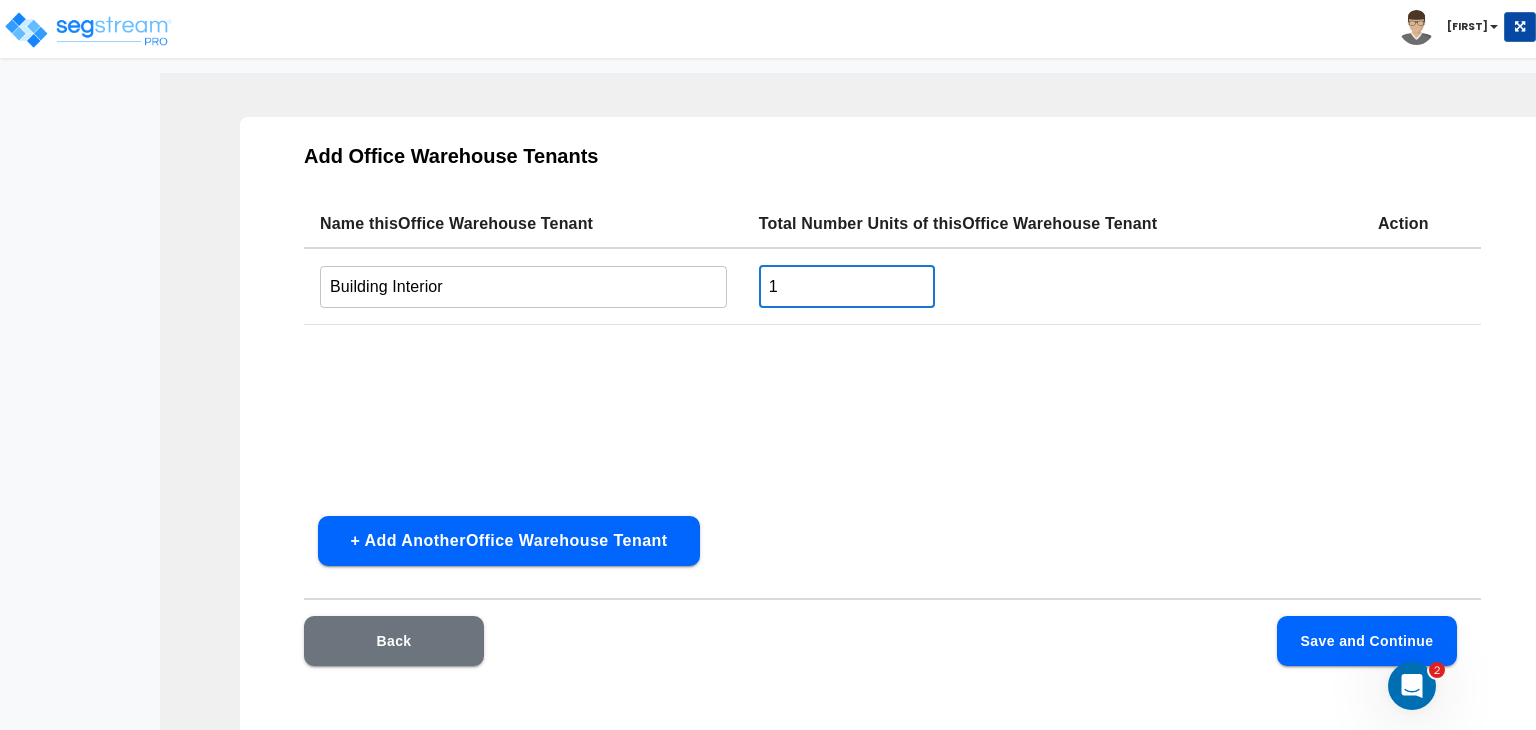 type on "1" 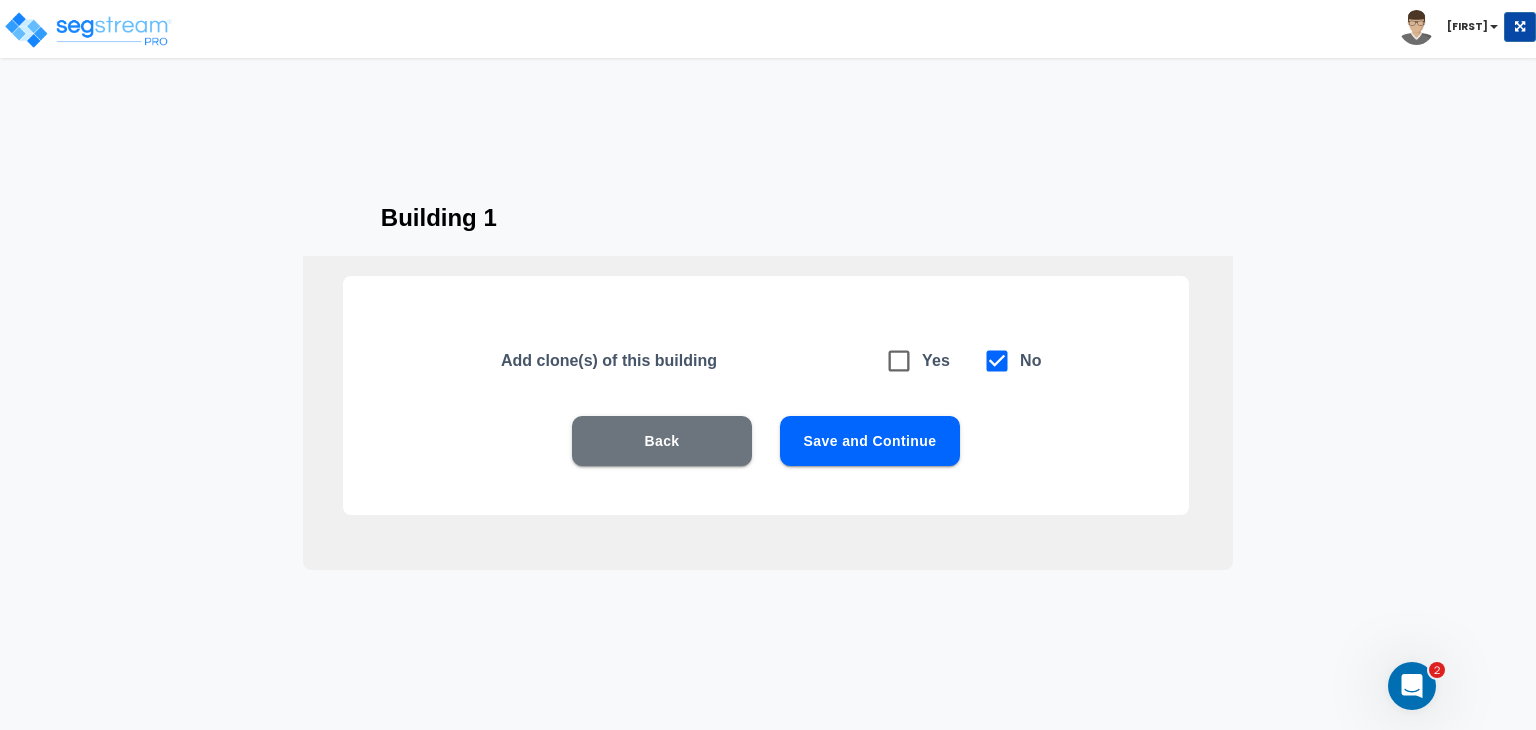 click on "Save and Continue" at bounding box center (870, 441) 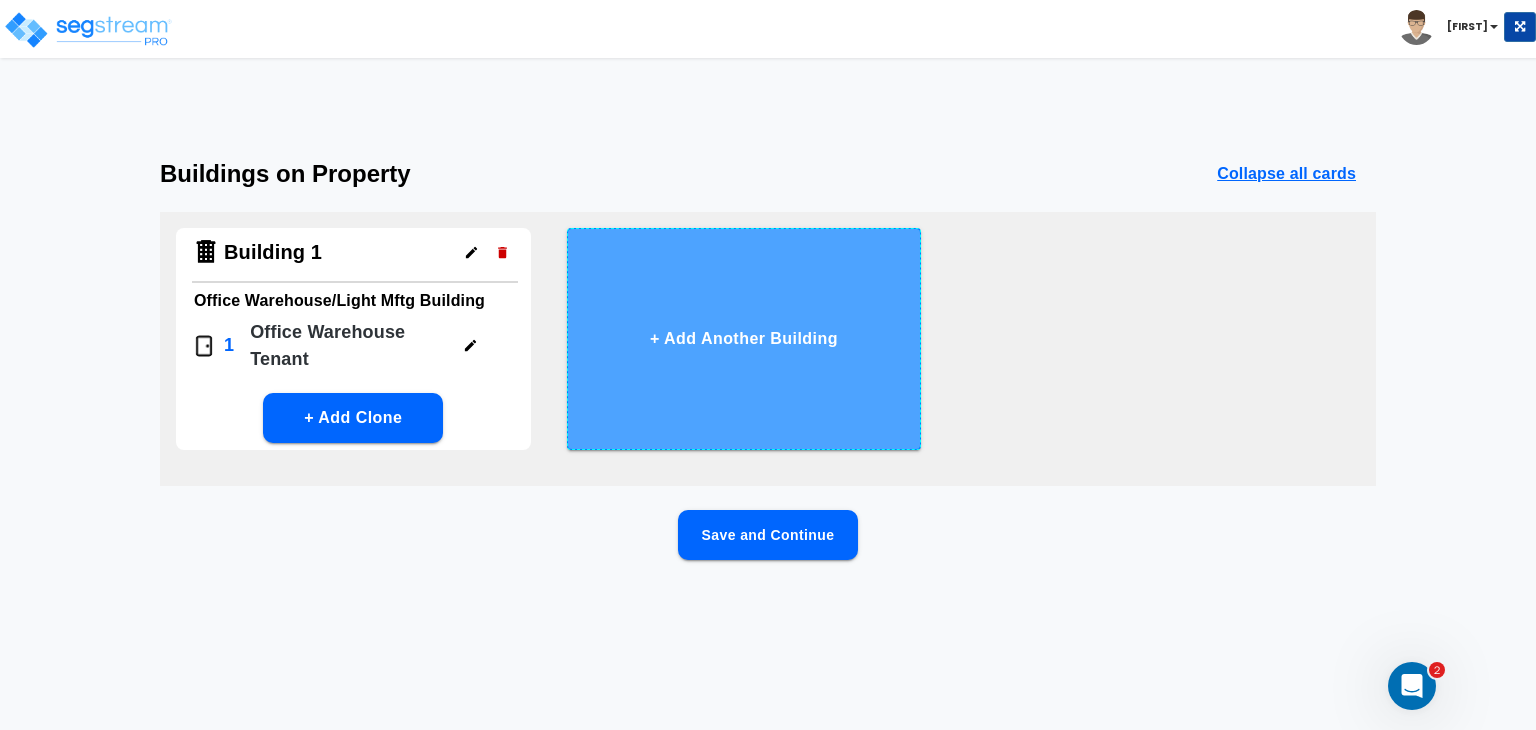 click on "+ Add Another Building" at bounding box center [744, 339] 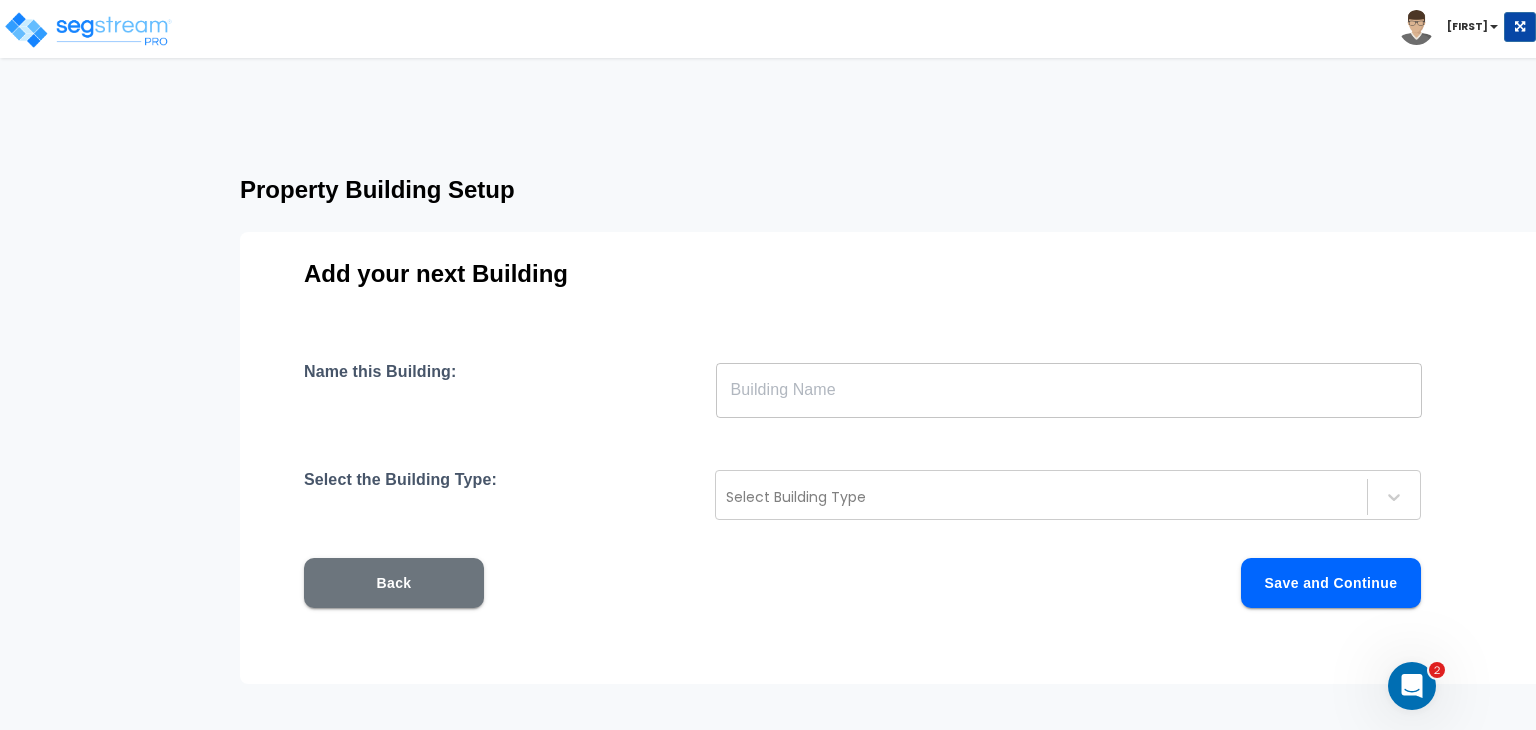 click at bounding box center (1069, 390) 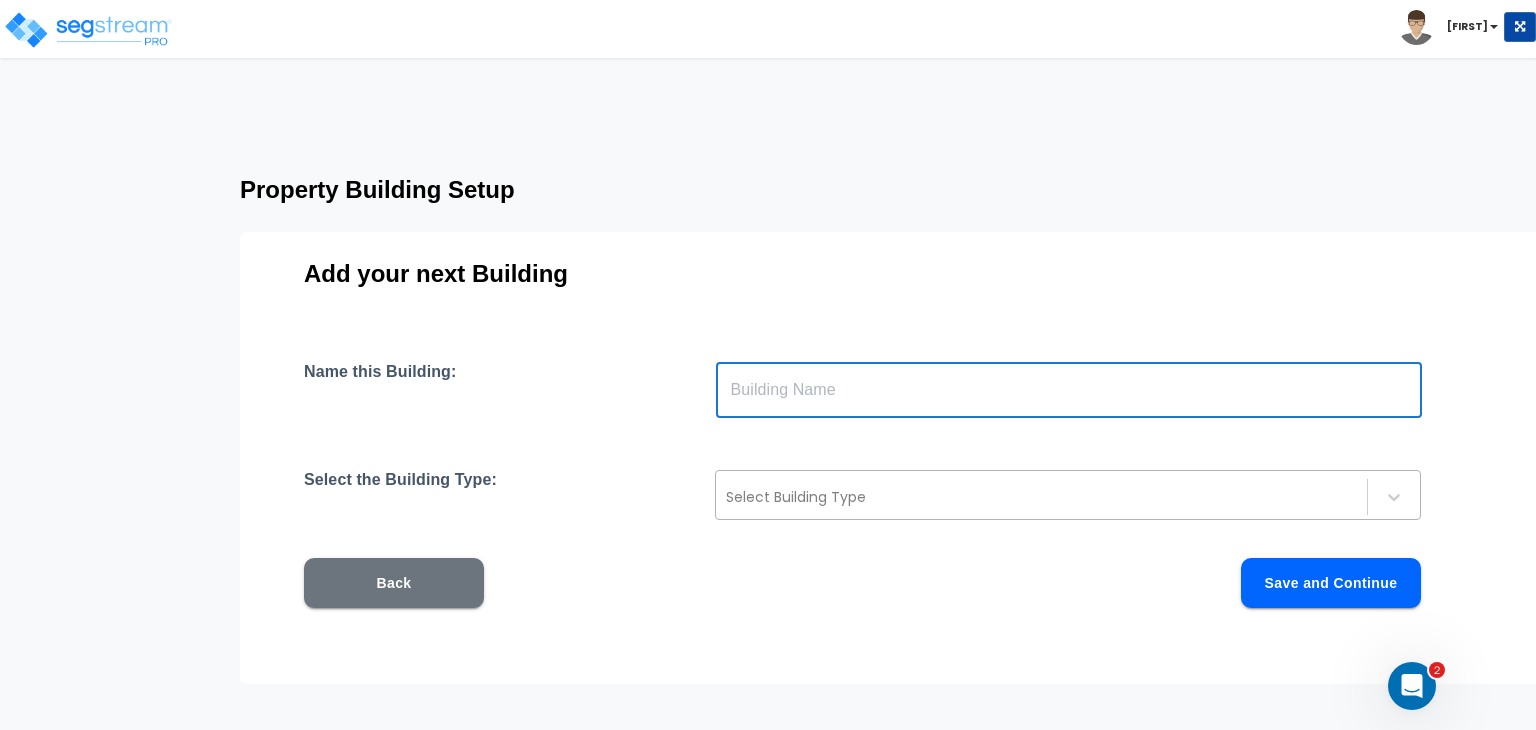 type on "Building 2" 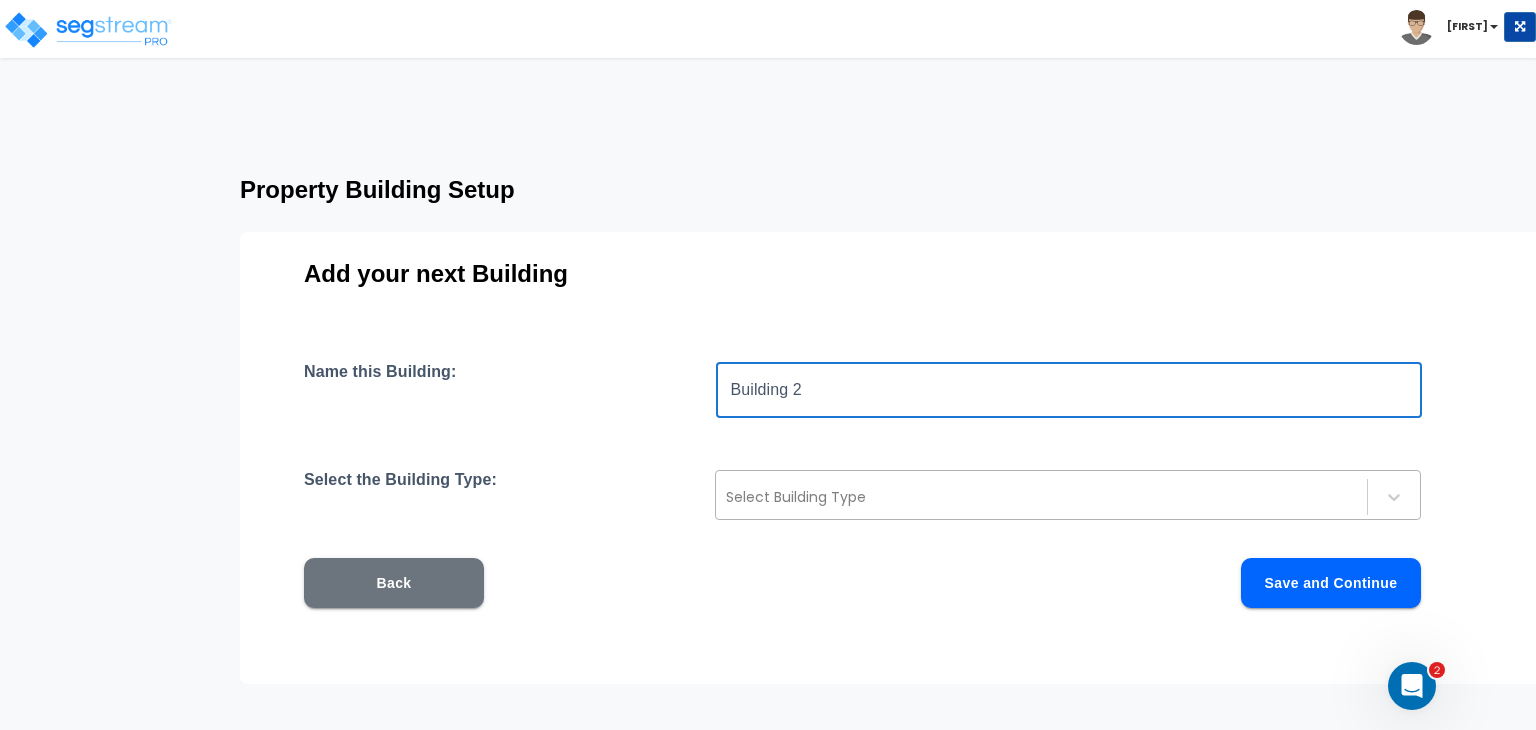click at bounding box center [1041, 497] 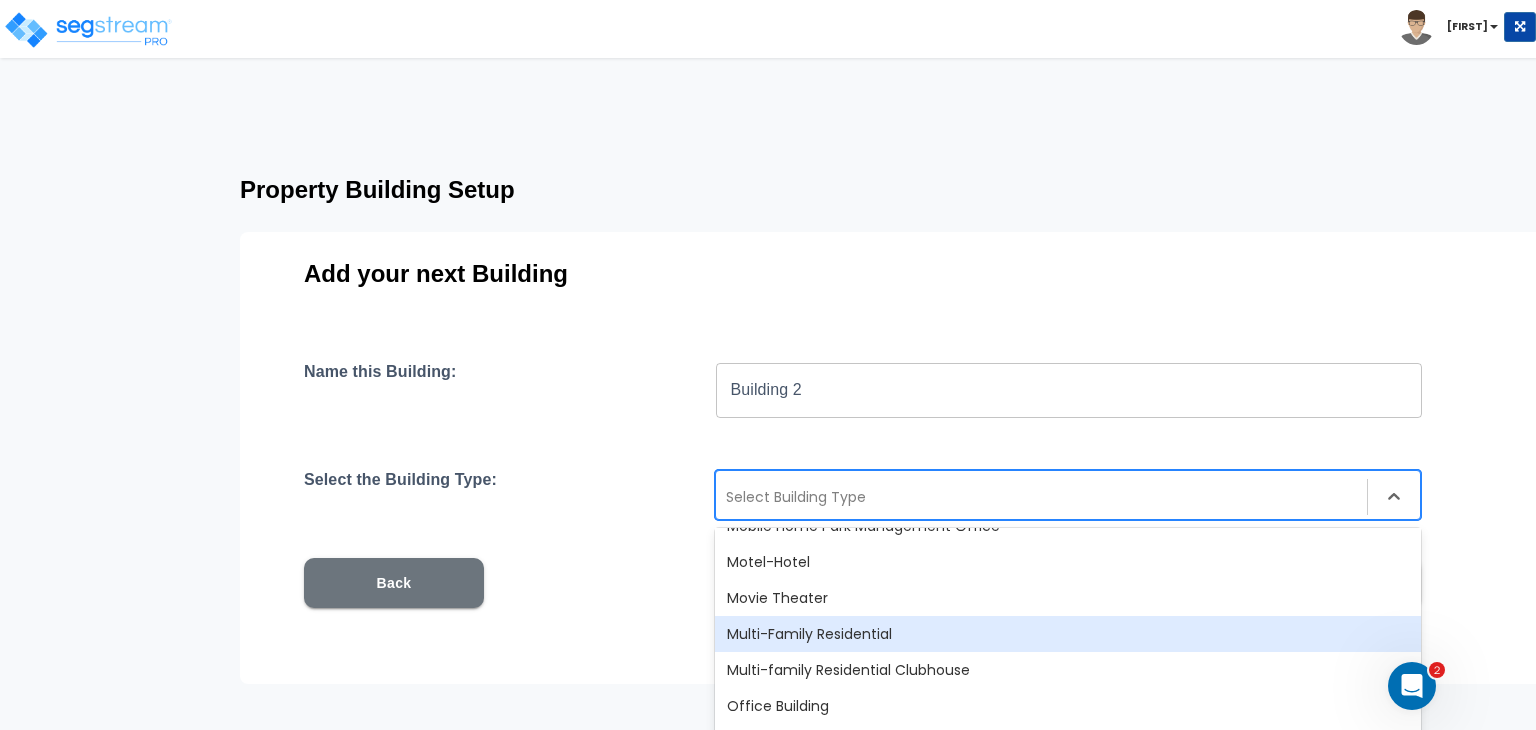 scroll, scrollTop: 1340, scrollLeft: 0, axis: vertical 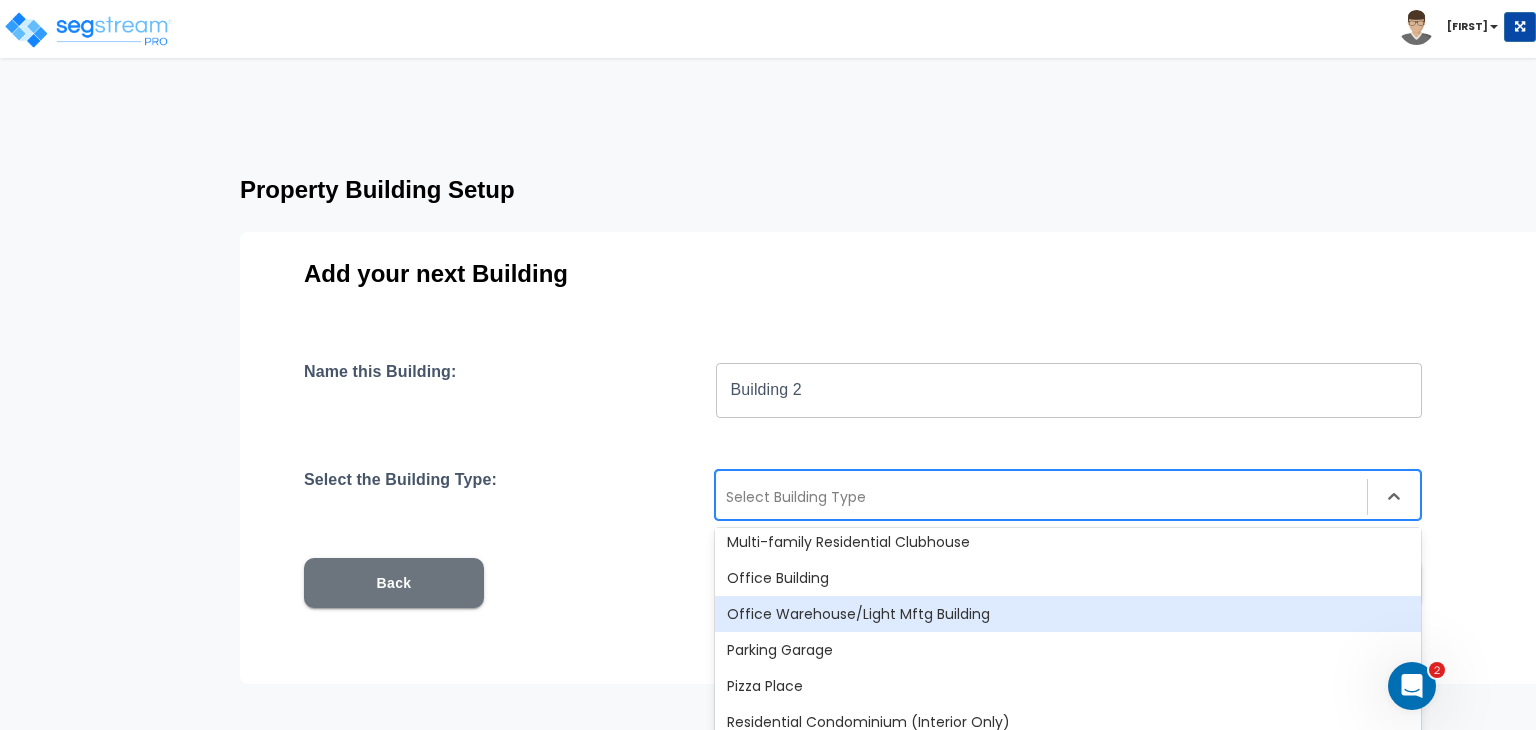 click on "Office Warehouse/Light Mftg Building" at bounding box center [1068, 614] 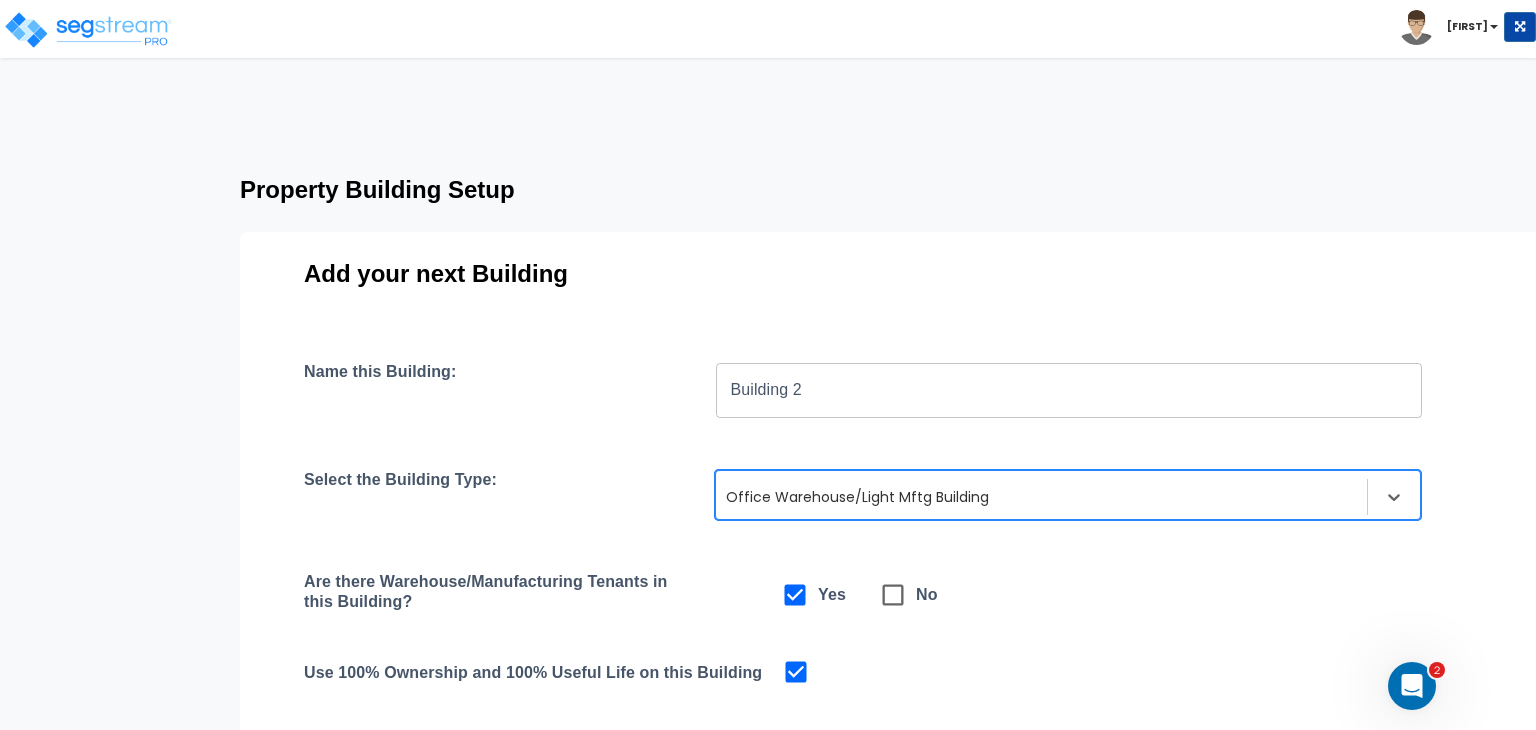 scroll, scrollTop: 232, scrollLeft: 0, axis: vertical 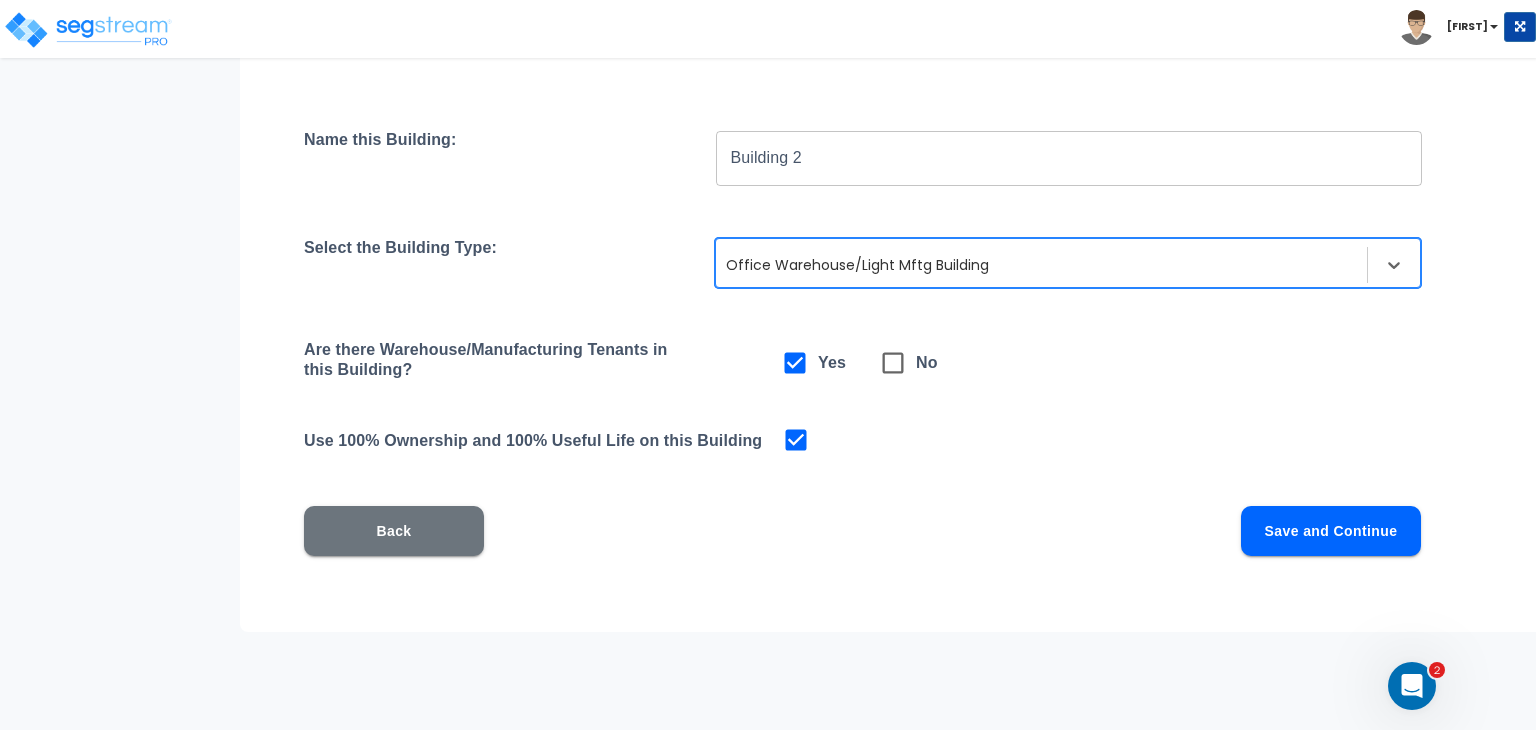 click on "Save and Continue" at bounding box center (1331, 531) 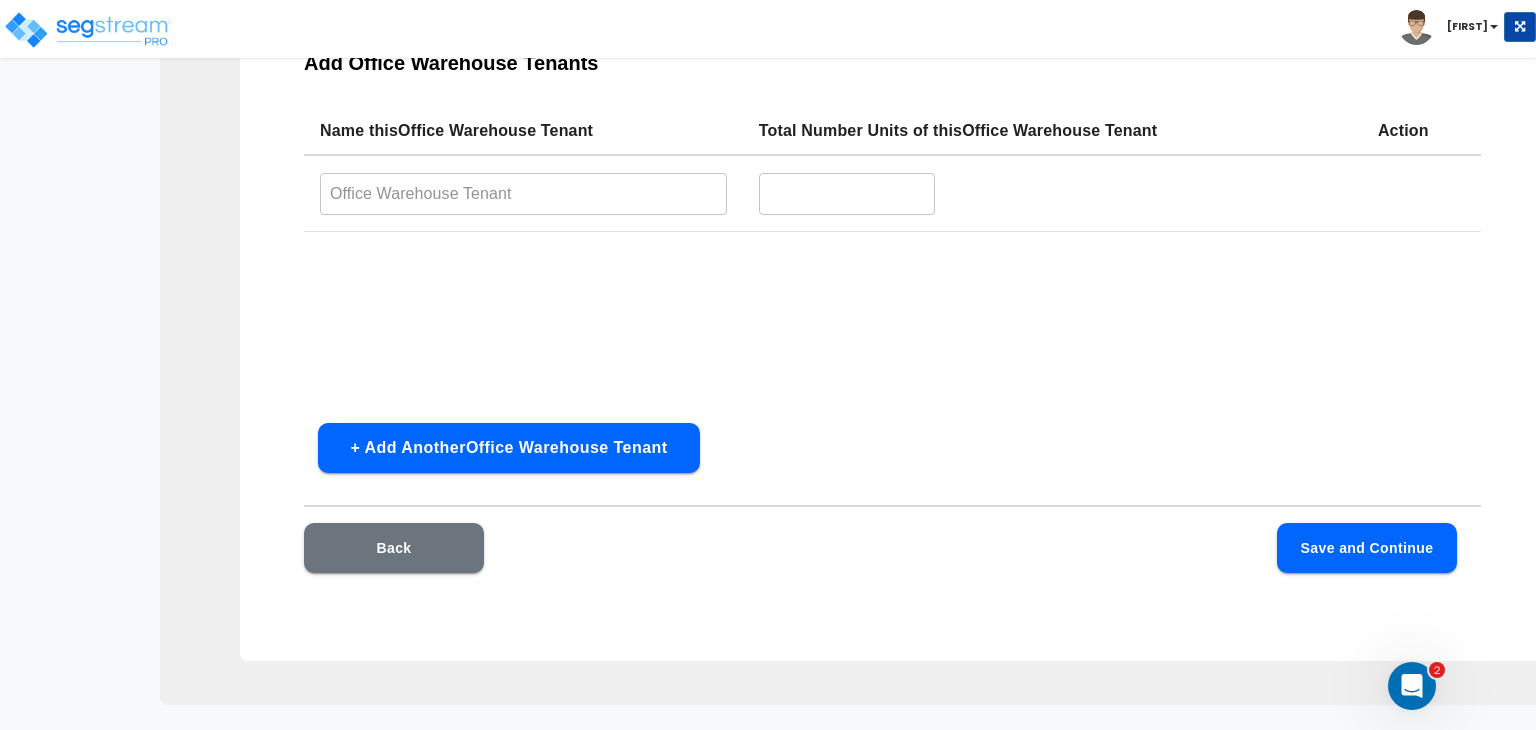 click at bounding box center [523, 193] 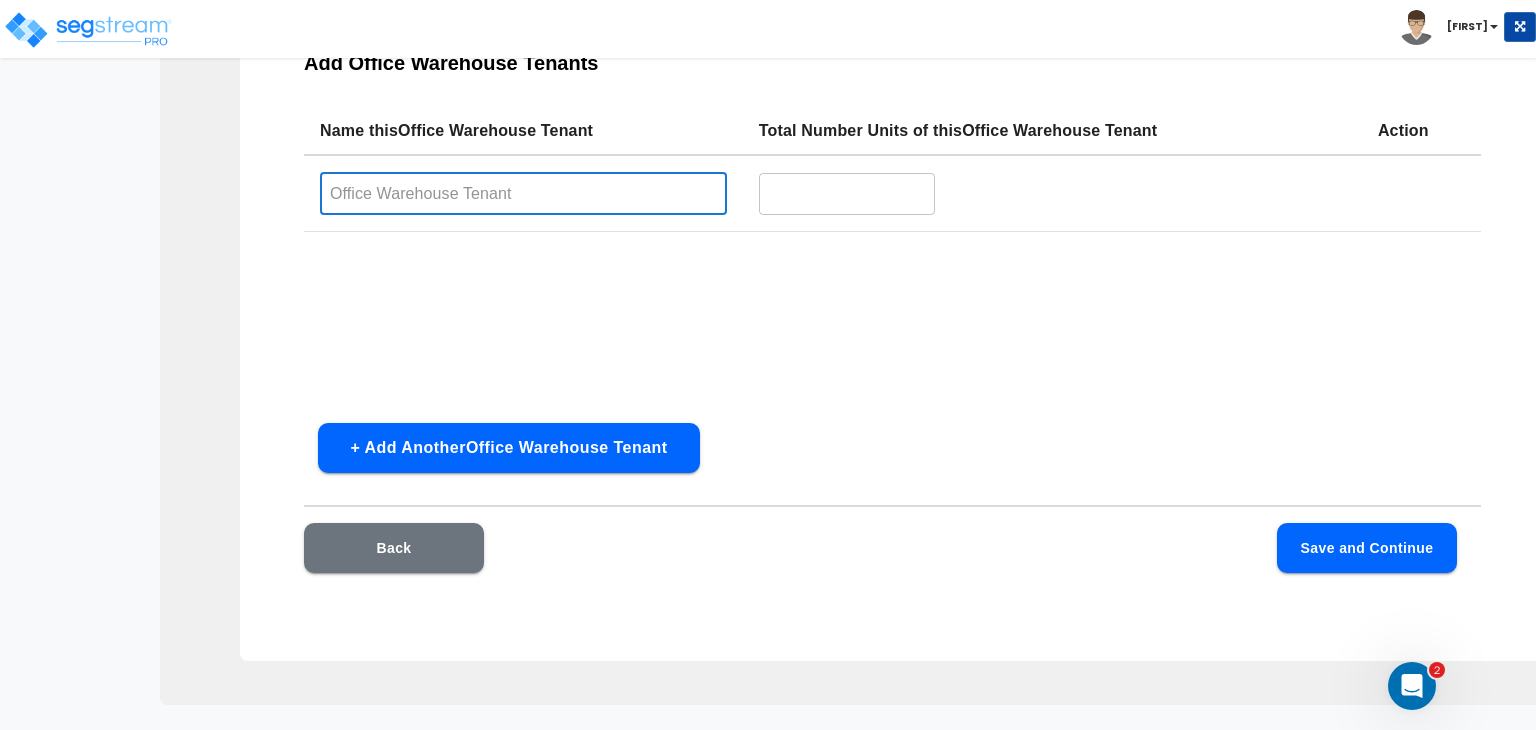 click at bounding box center (523, 193) 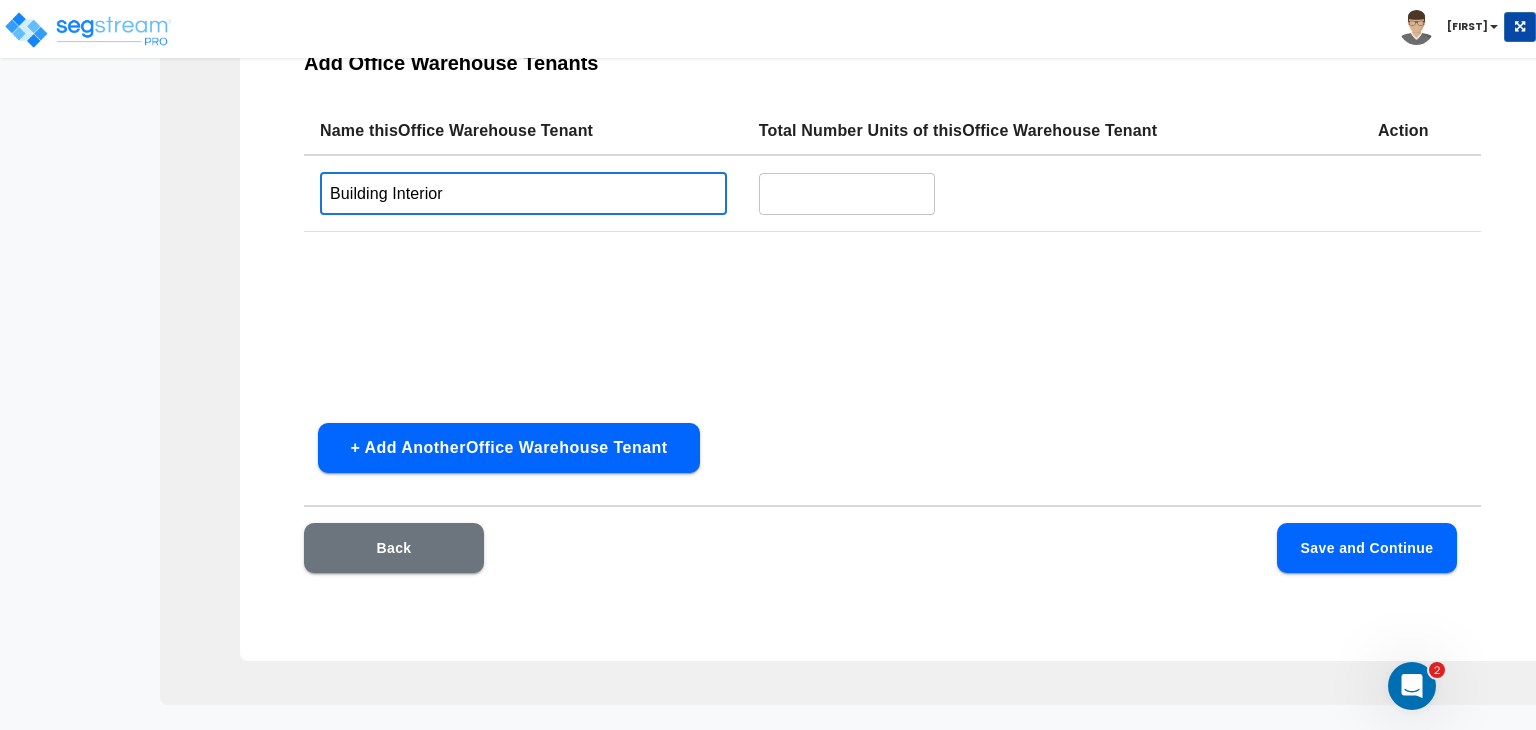 type on "Building Interior" 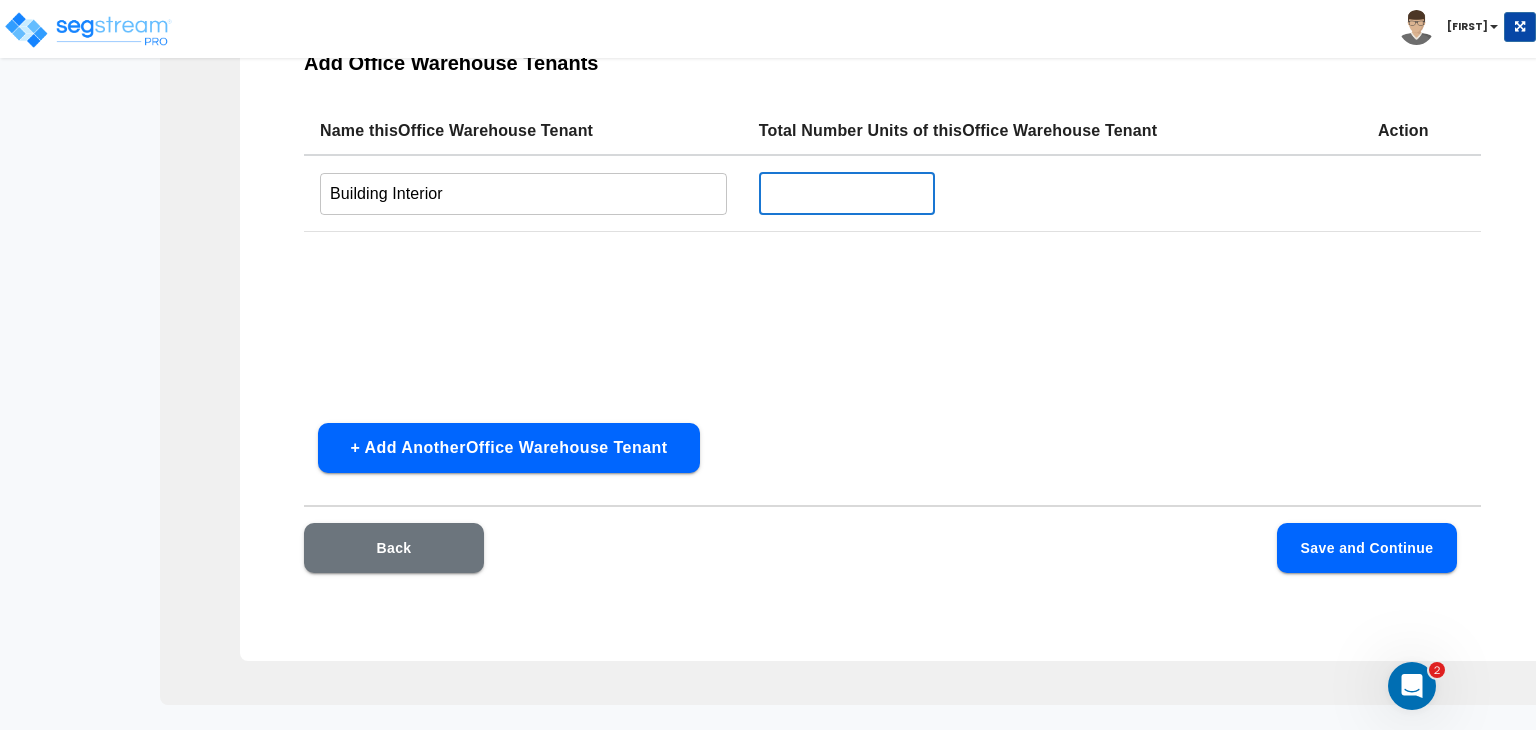 click at bounding box center (847, 193) 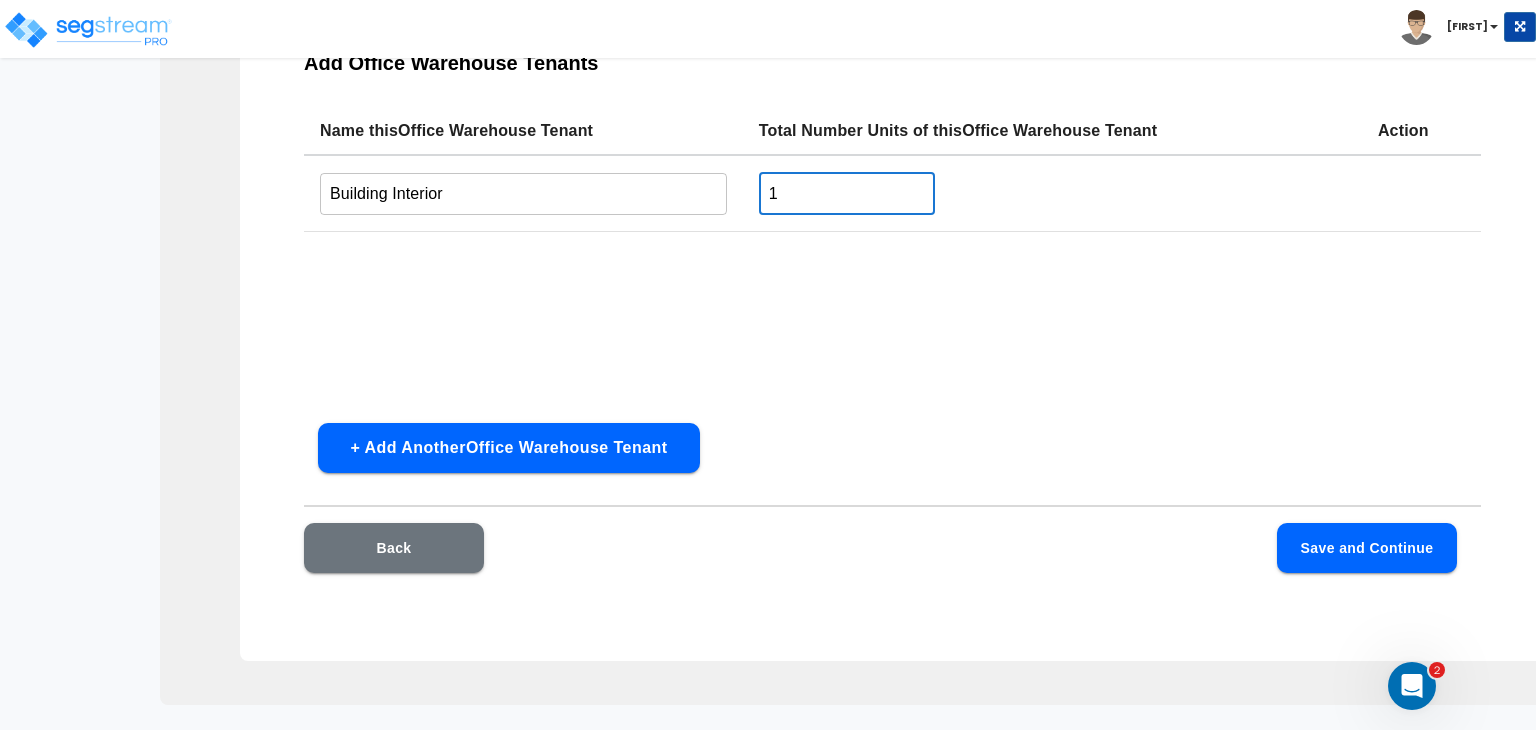 click on "Save and Continue" at bounding box center [1367, 548] 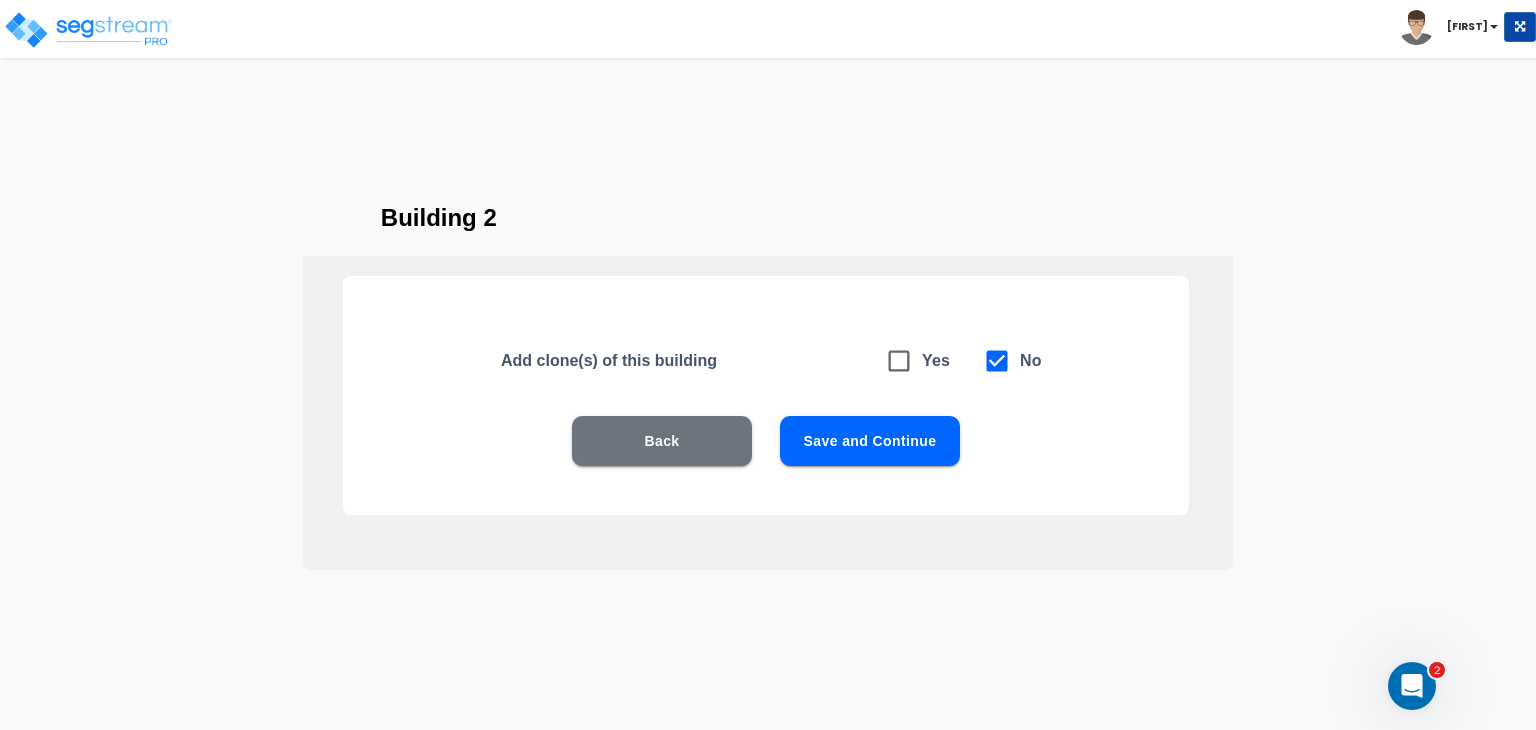 scroll, scrollTop: 44, scrollLeft: 0, axis: vertical 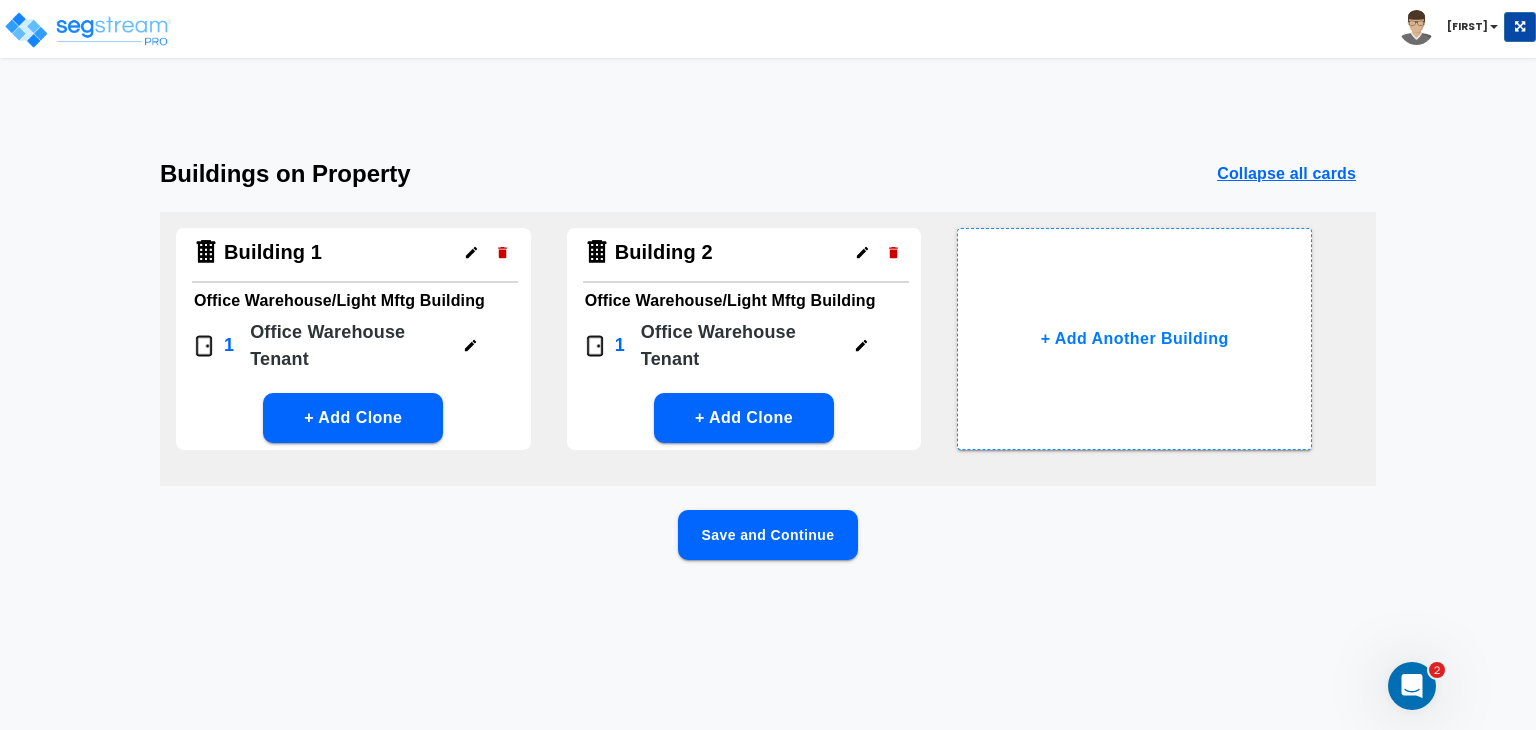 click on "Save and Continue" at bounding box center (768, 535) 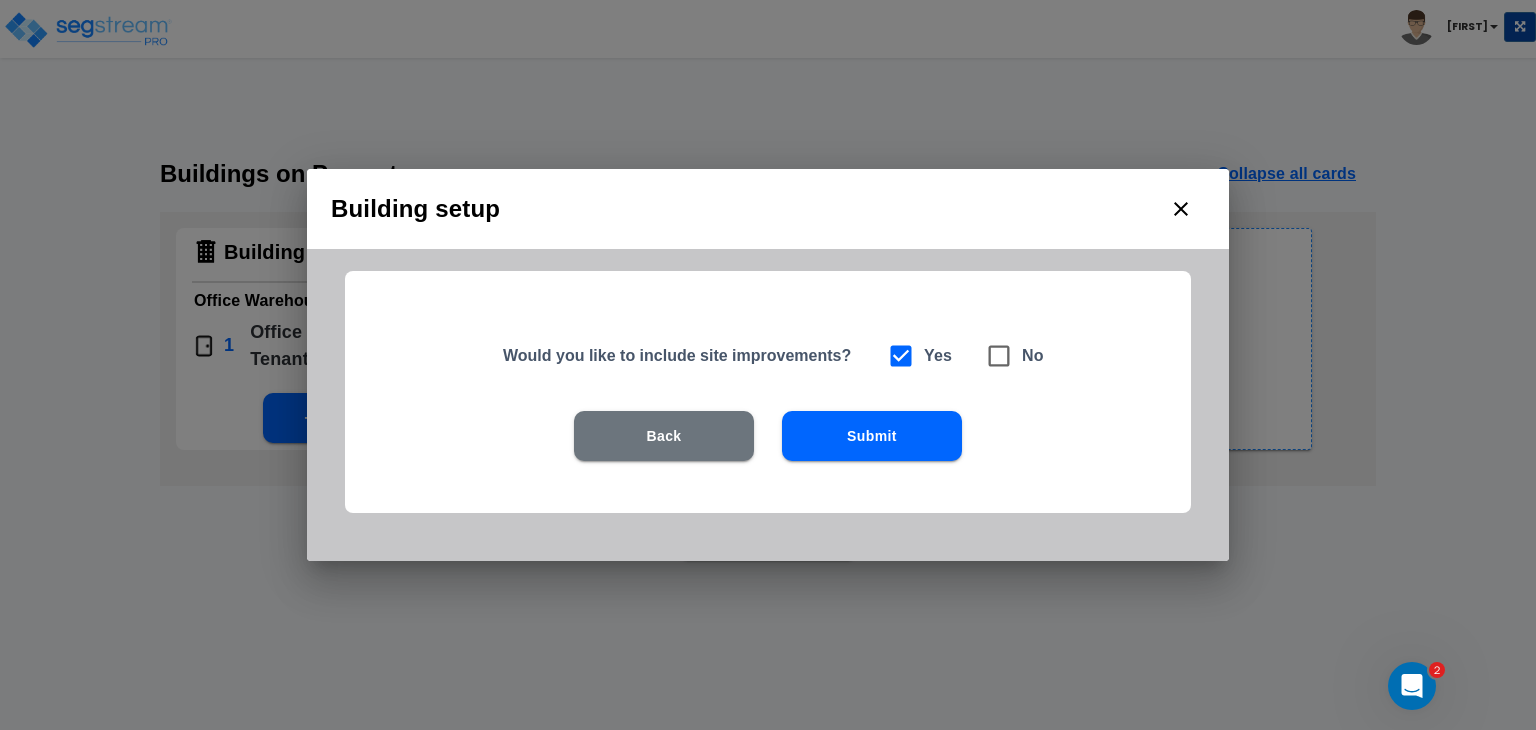 click on "Submit" at bounding box center (872, 436) 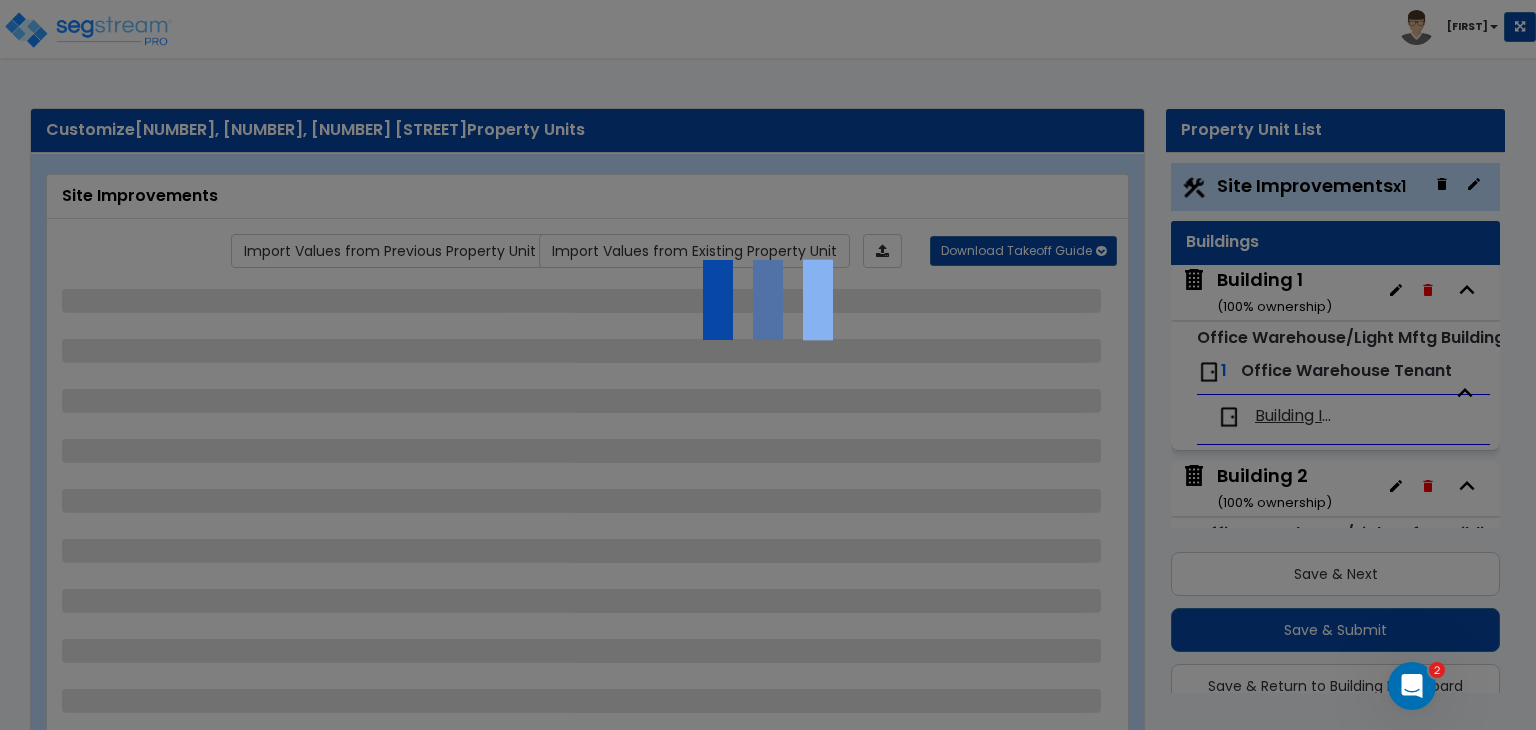 scroll, scrollTop: 53, scrollLeft: 0, axis: vertical 